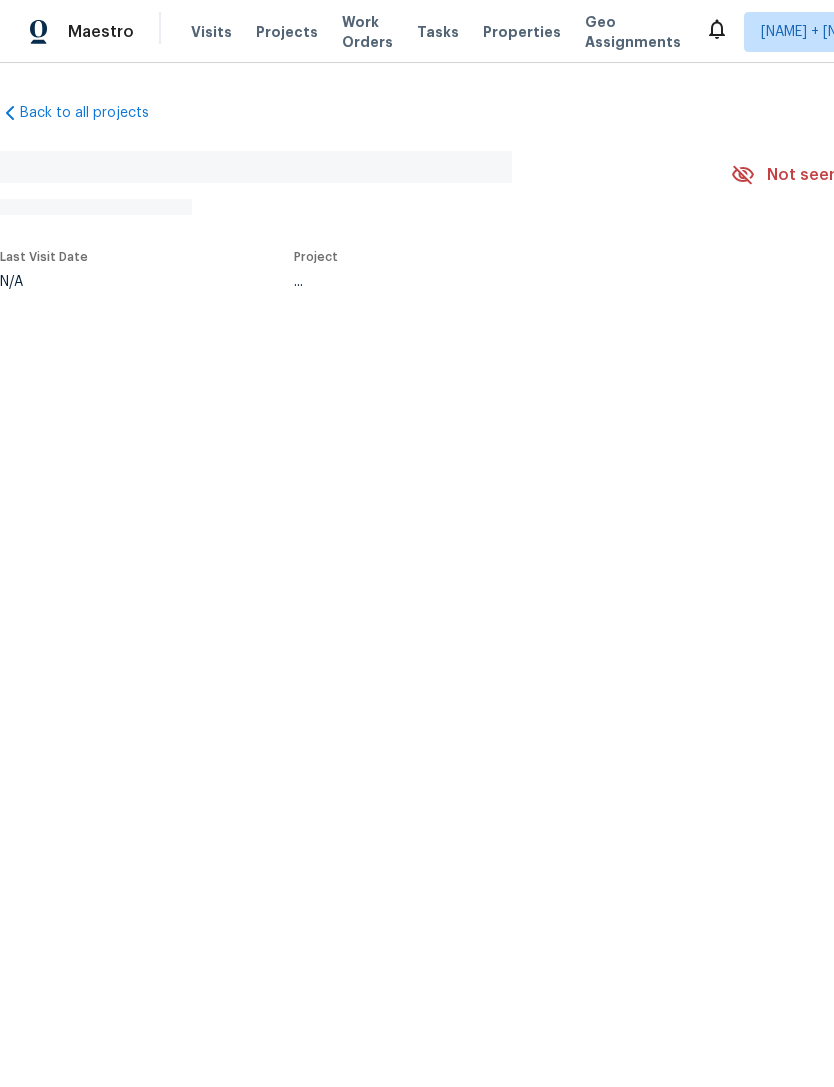 scroll, scrollTop: 0, scrollLeft: 0, axis: both 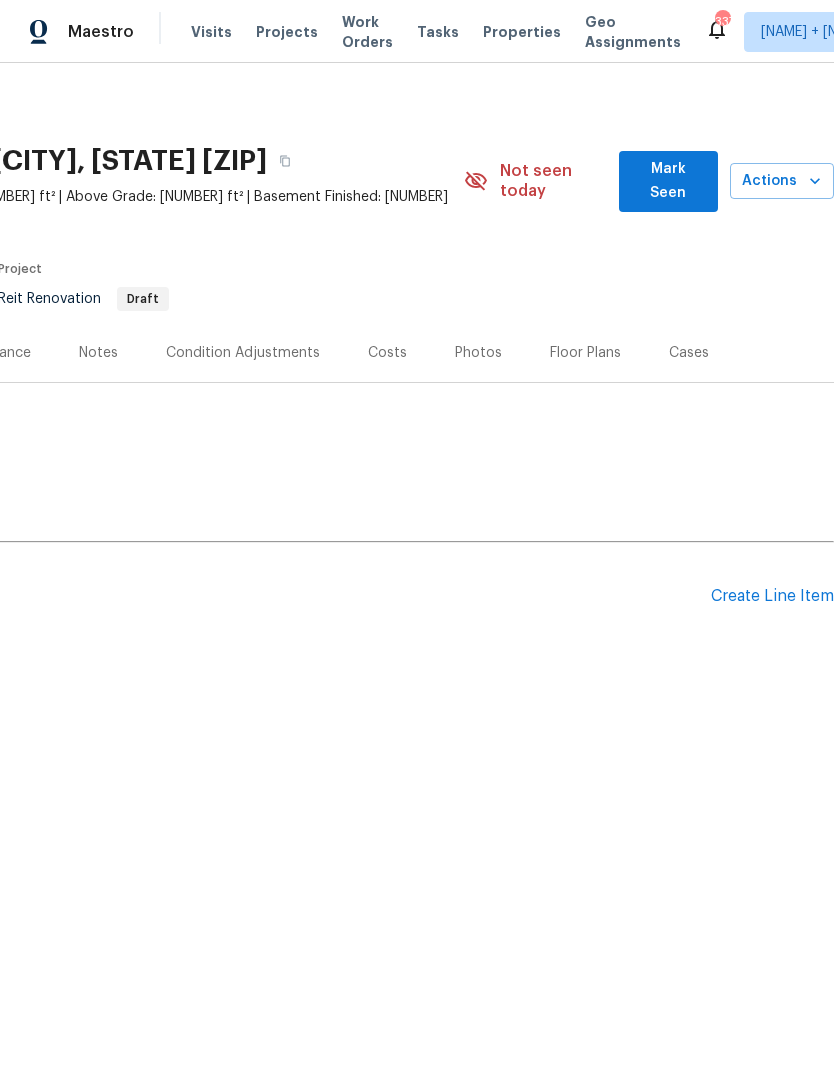 click on "Mark Seen" at bounding box center [668, 181] 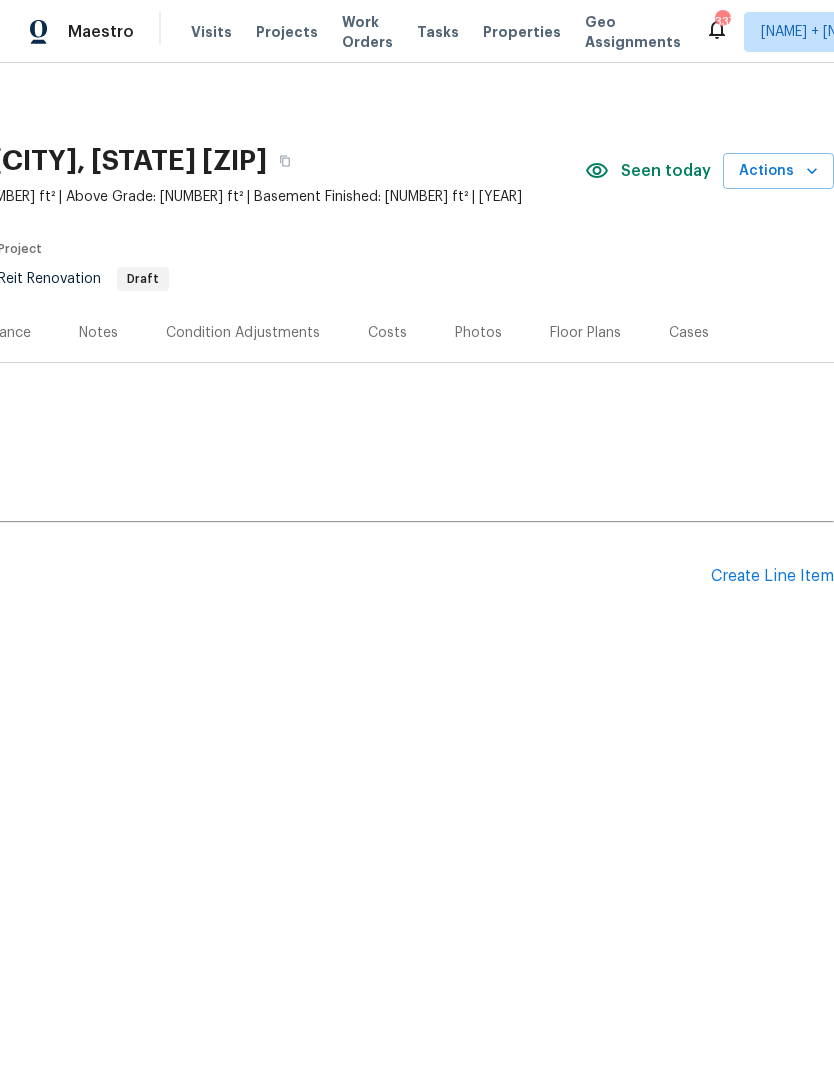 click on "Create Line Item" at bounding box center (772, 576) 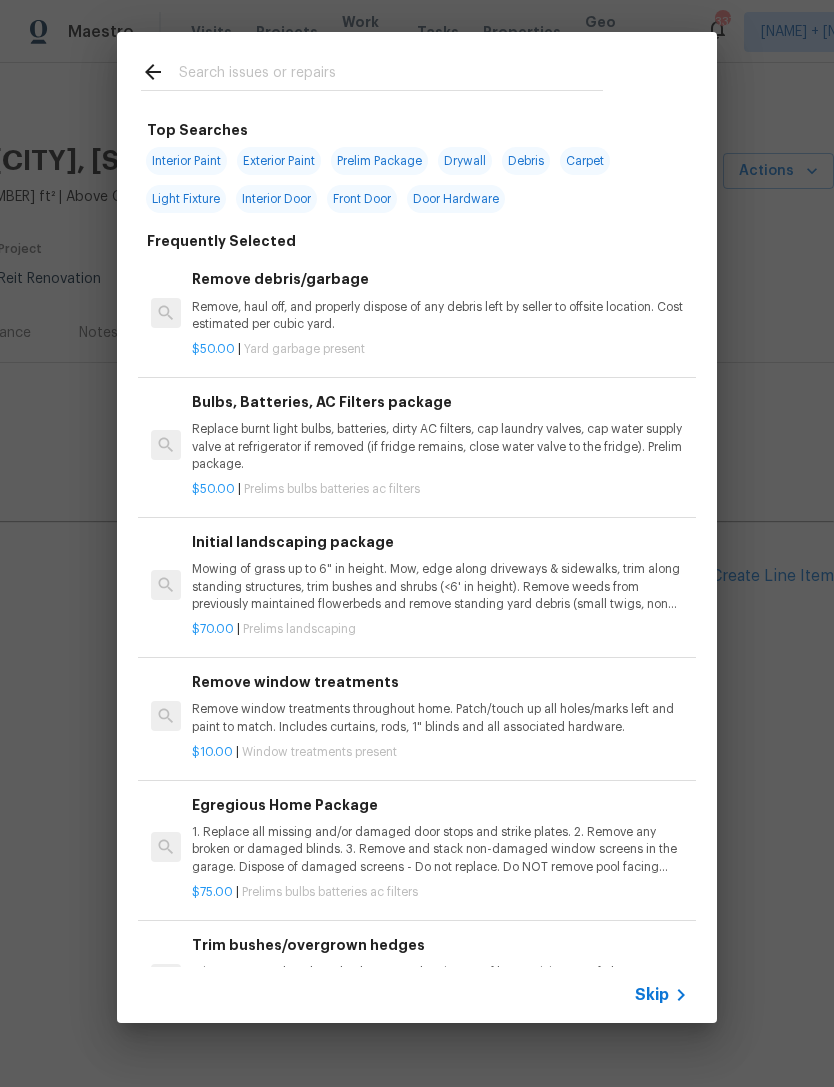 click at bounding box center [391, 75] 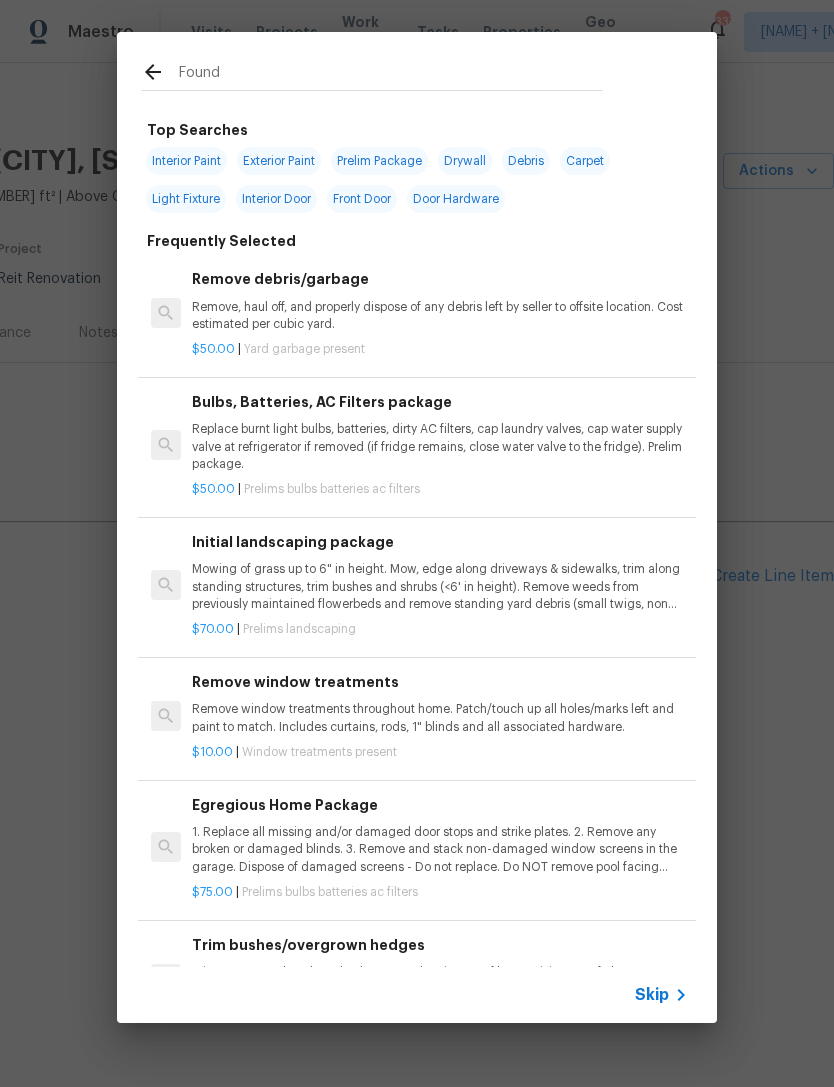 type on "Founda" 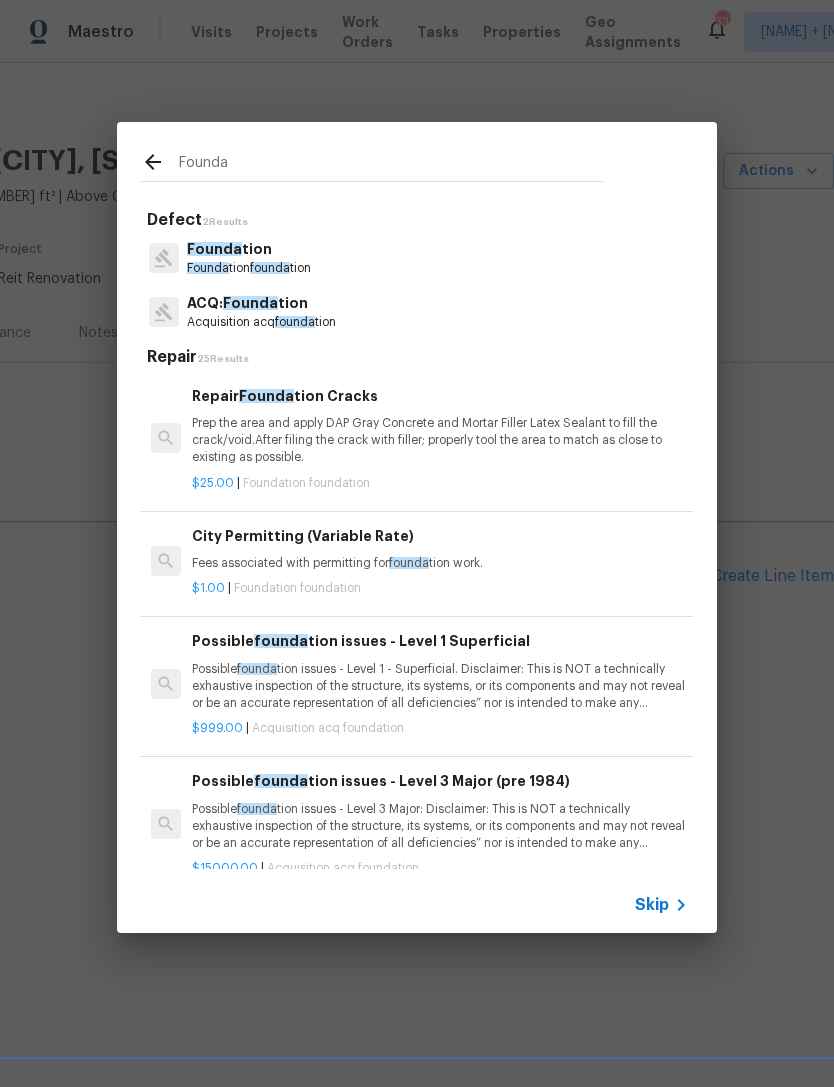 click on "Founda tion  founda tion" at bounding box center (249, 268) 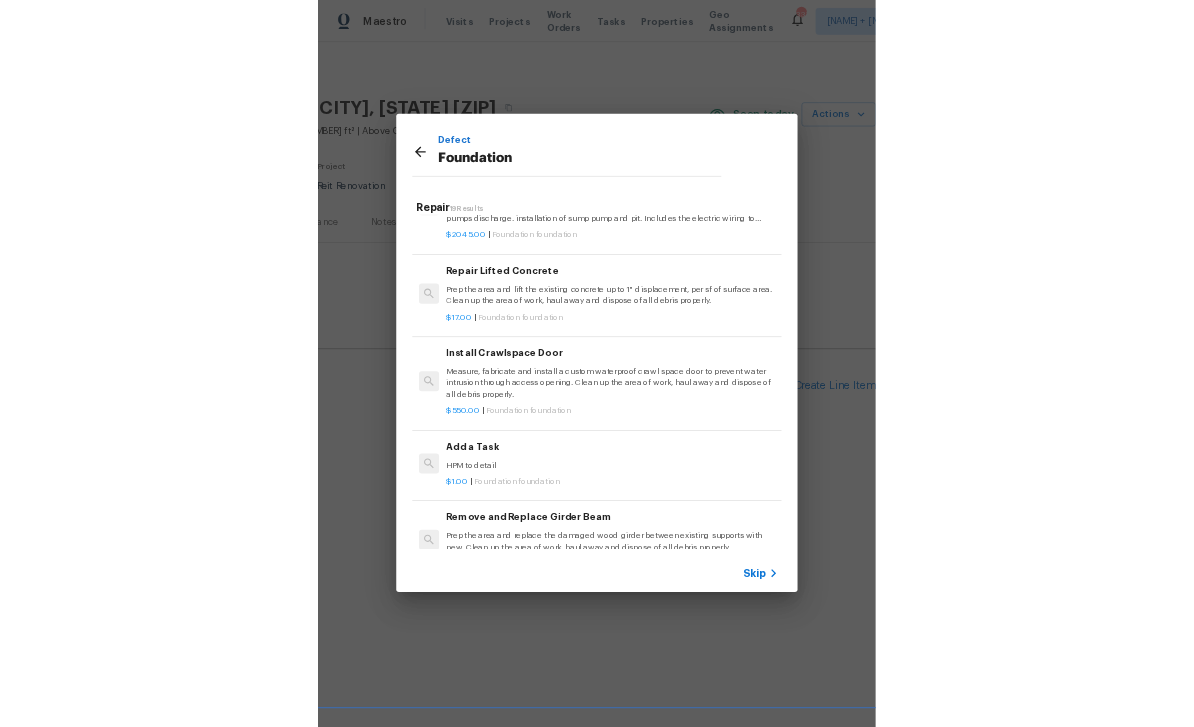 scroll, scrollTop: 749, scrollLeft: 3, axis: both 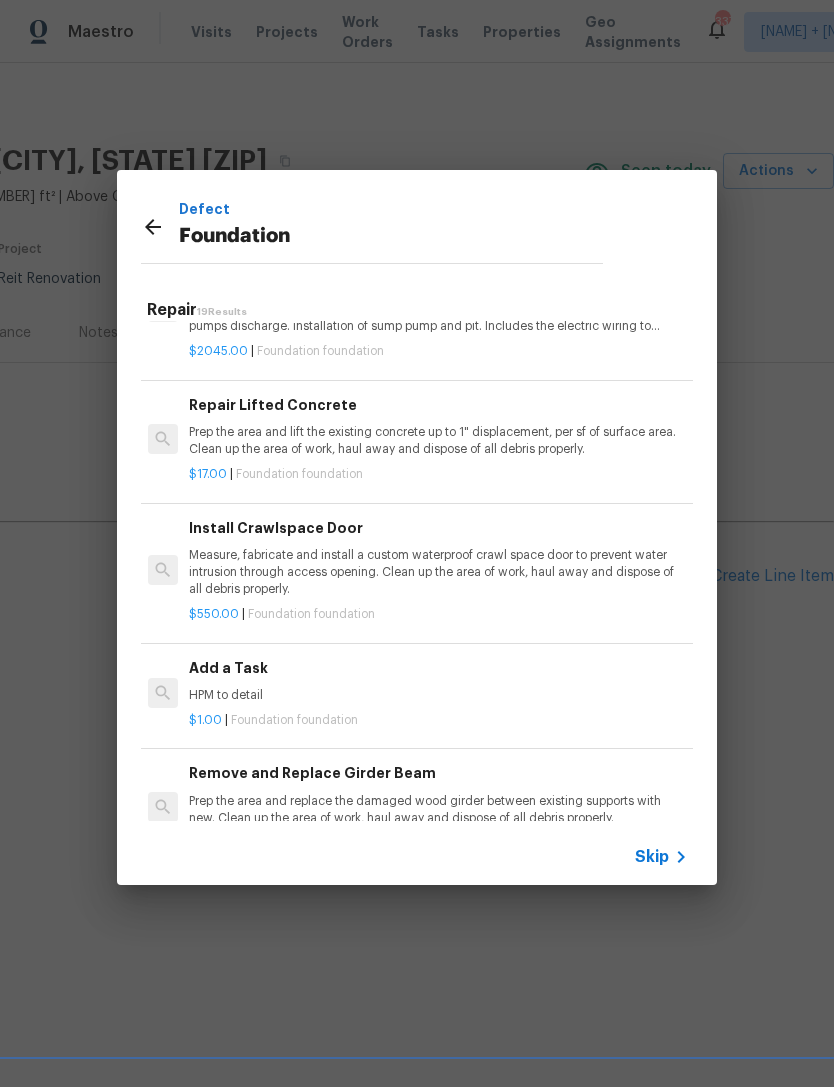 click on "Add a Task" at bounding box center [437, 668] 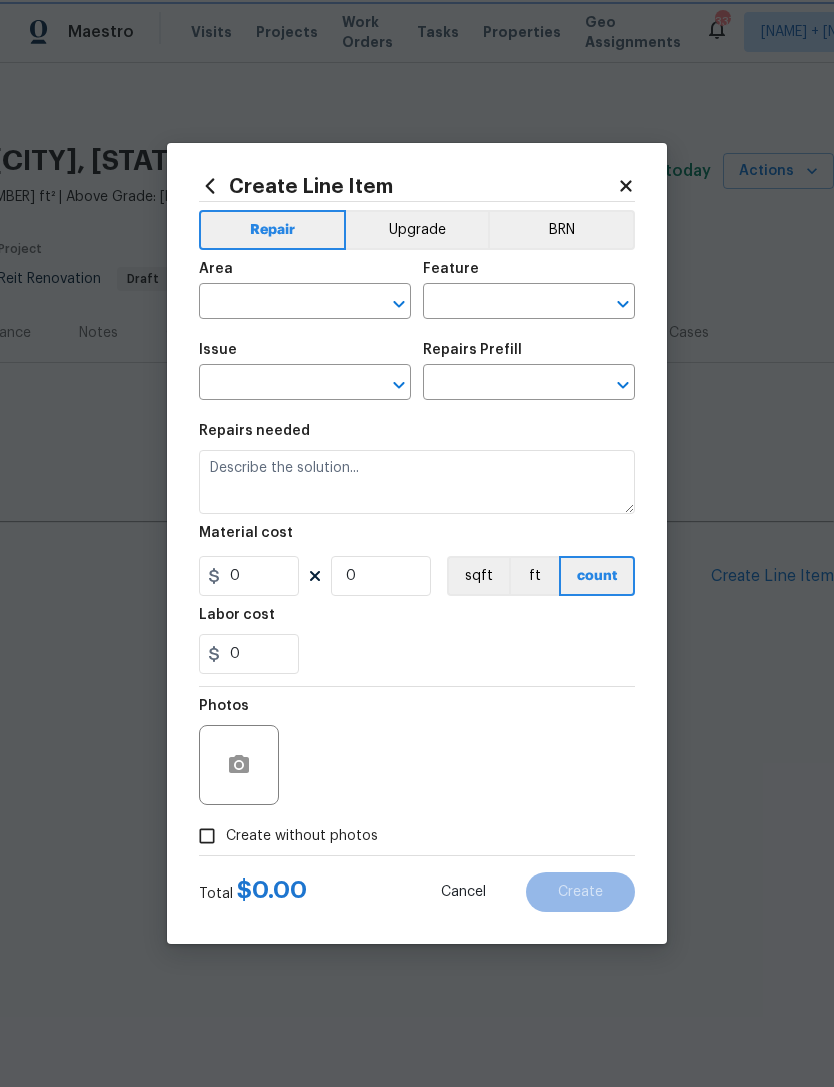 type on "Foundation" 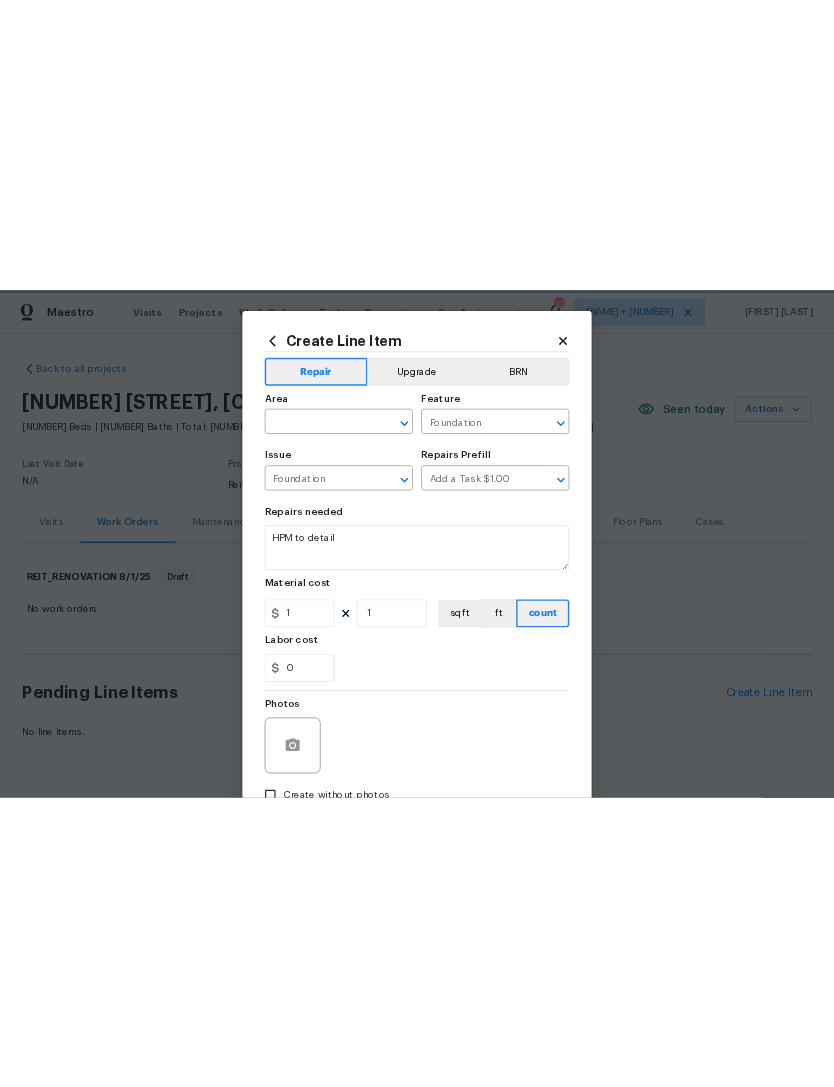 scroll, scrollTop: 0, scrollLeft: 0, axis: both 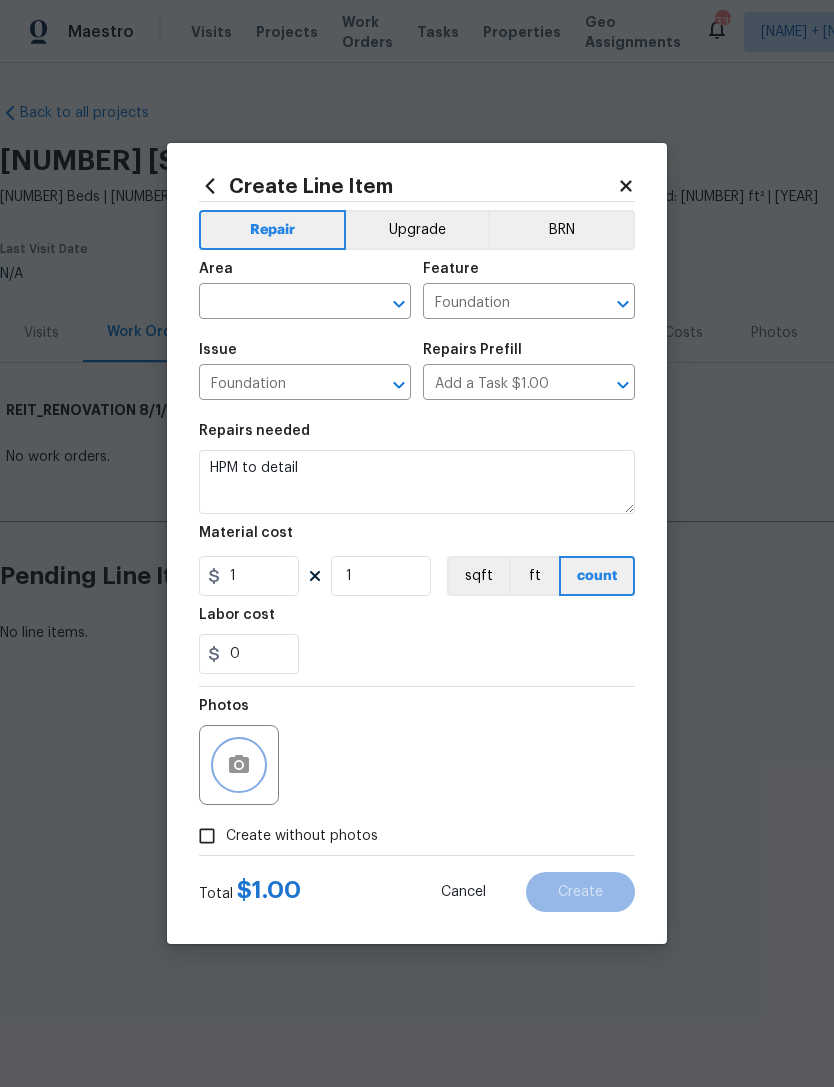click at bounding box center [239, 765] 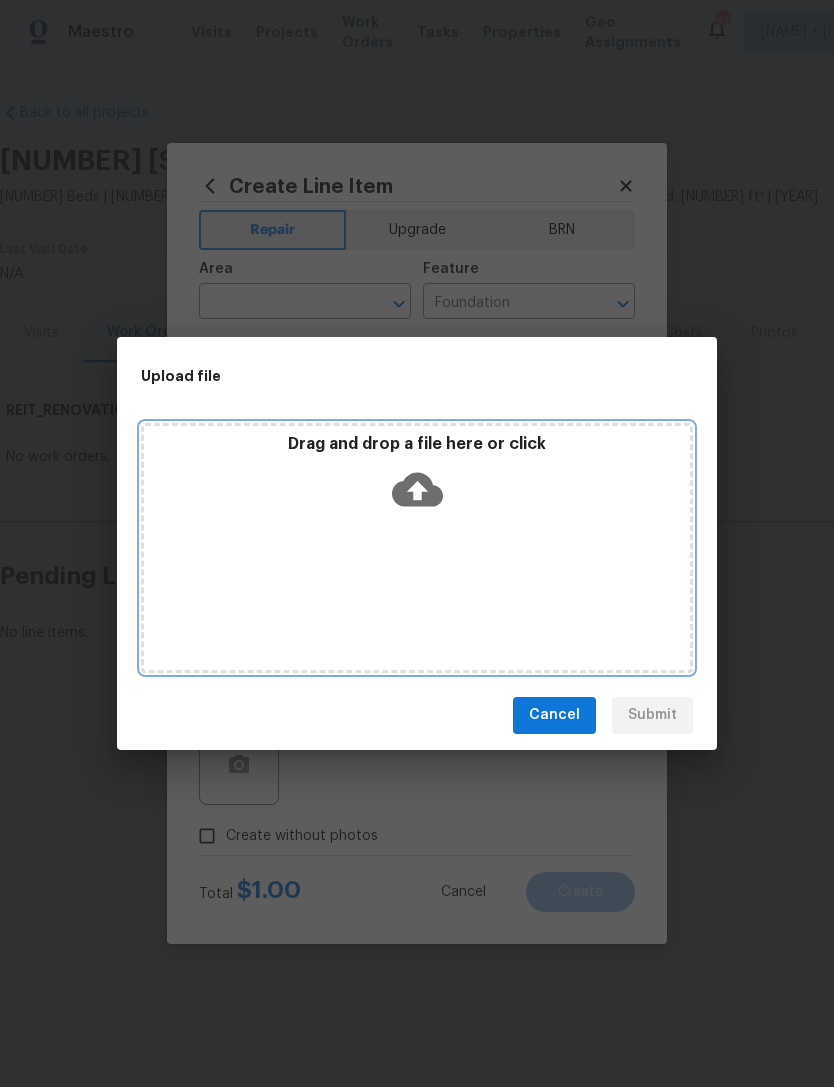 click 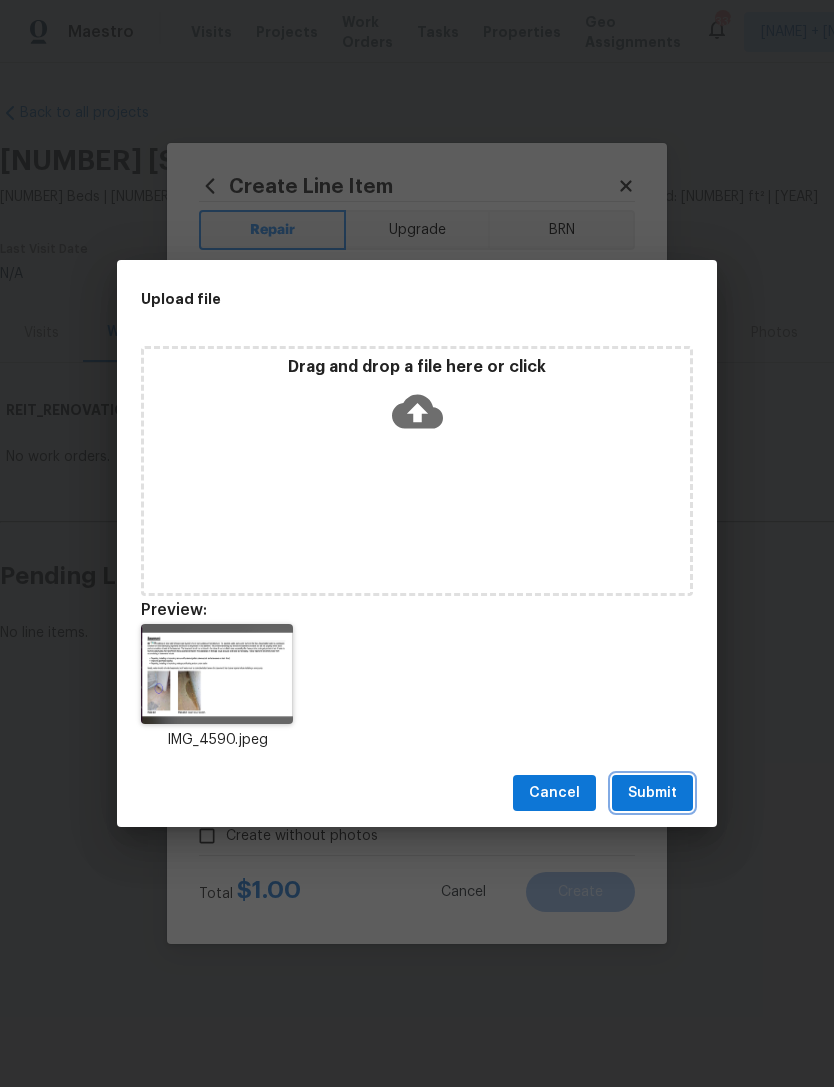 click on "Submit" at bounding box center [652, 793] 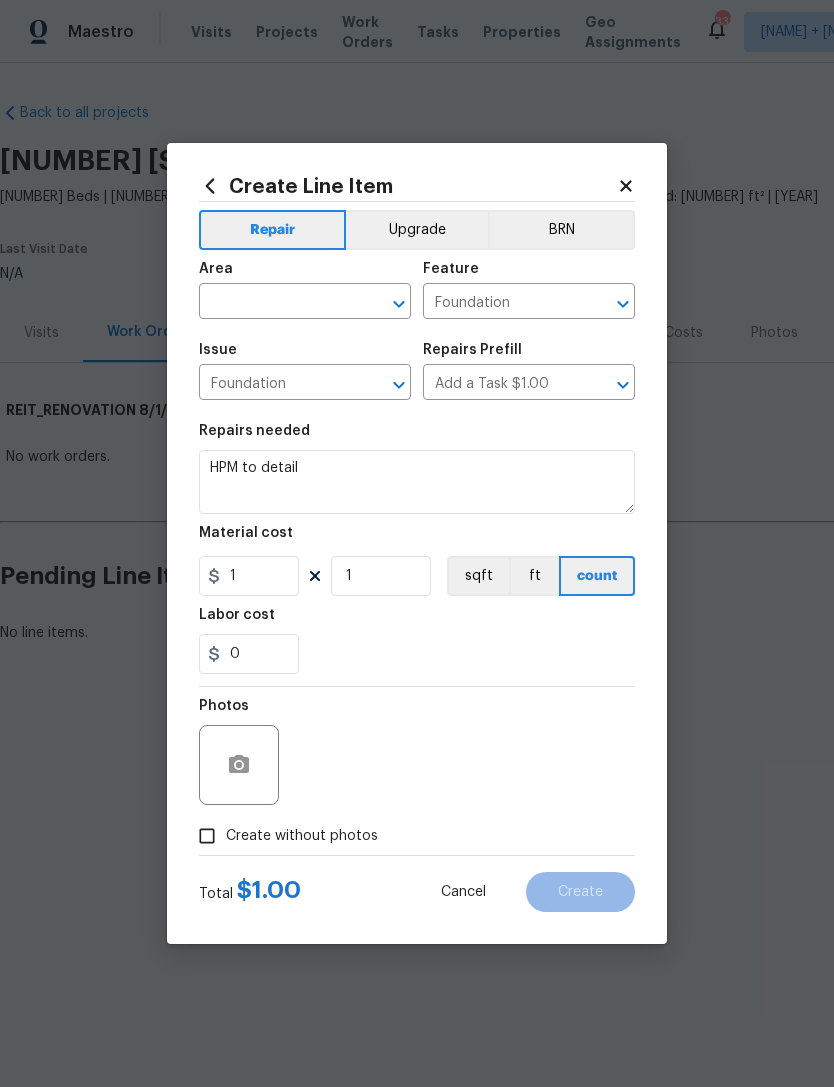 click on "Area" at bounding box center [305, 275] 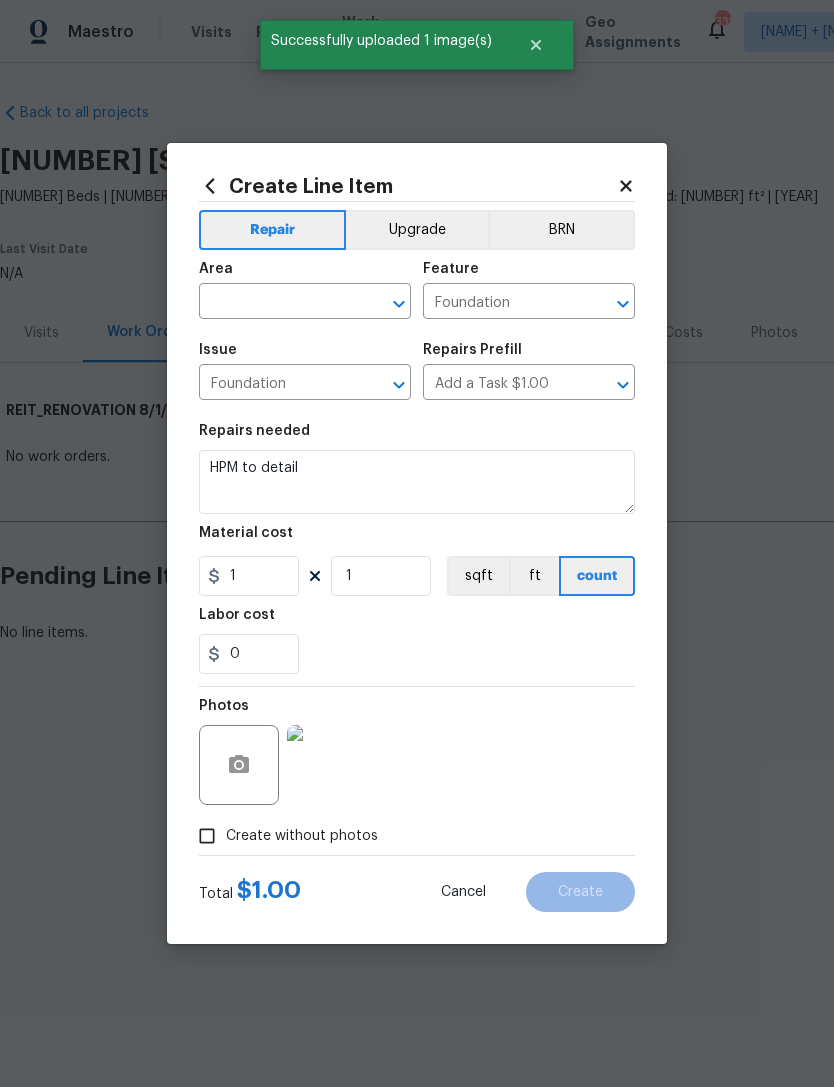 click at bounding box center [277, 303] 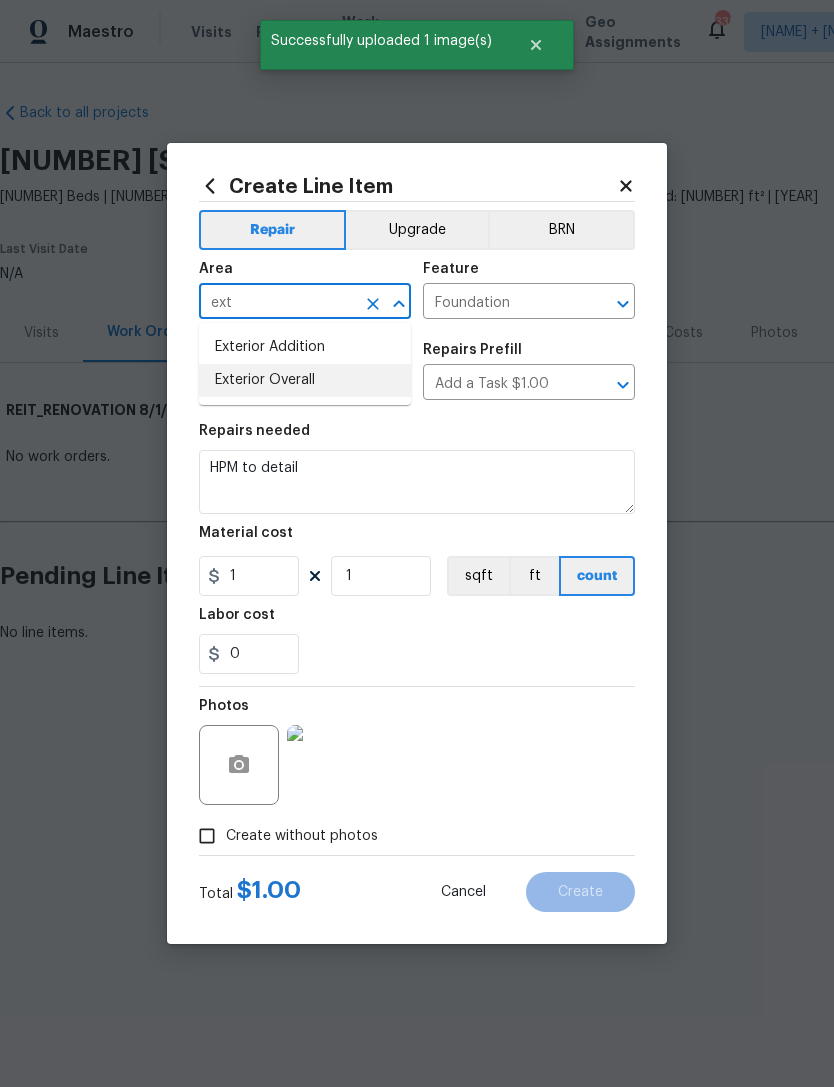 click on "Exterior Overall" at bounding box center (305, 380) 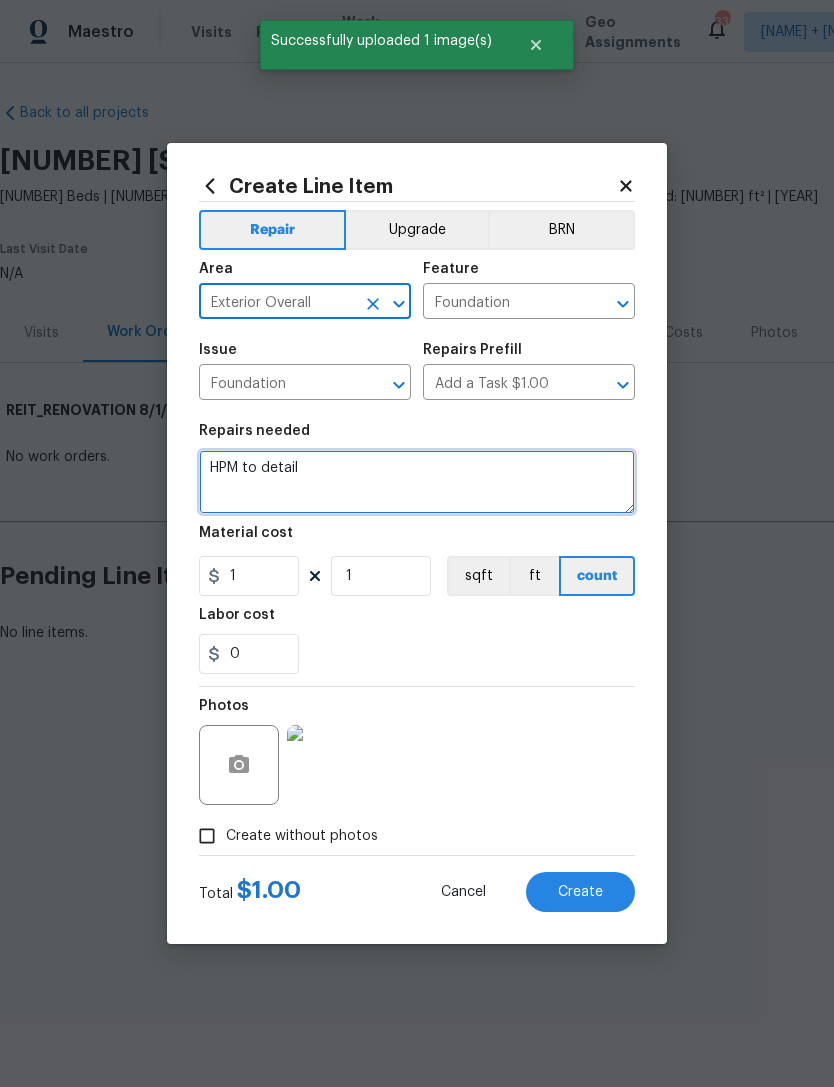 click on "HPM to detail" at bounding box center [417, 482] 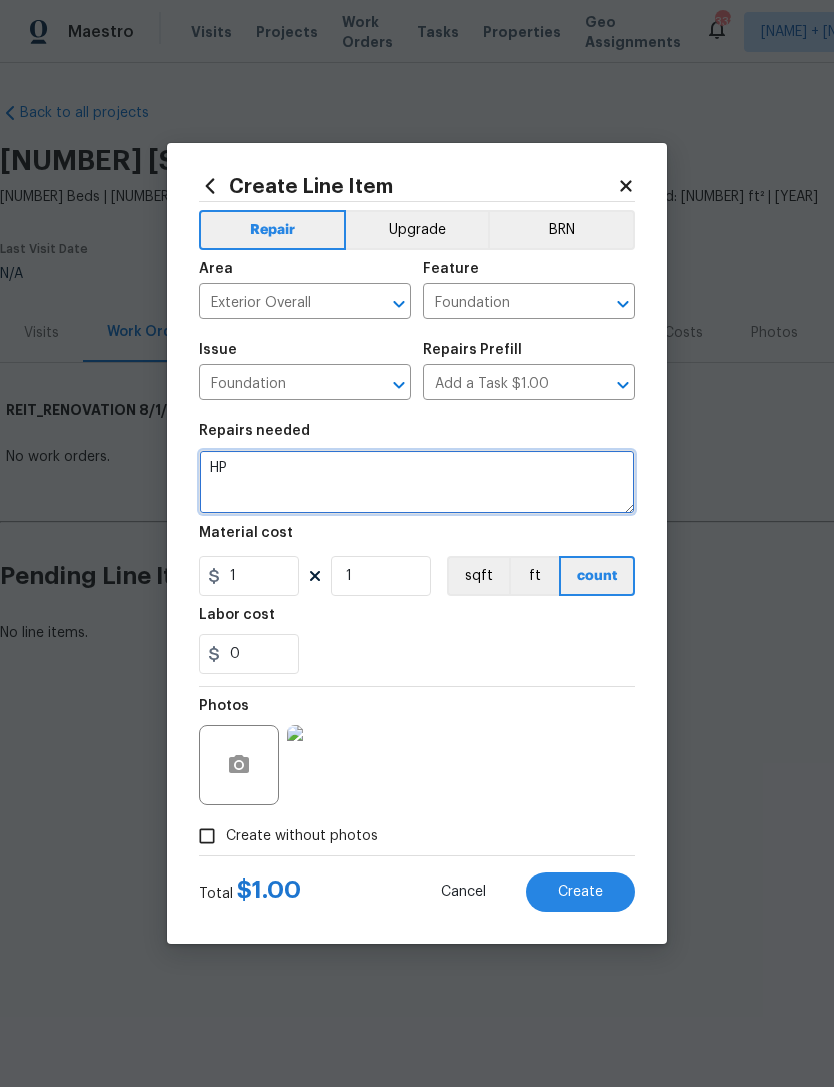 type on "H" 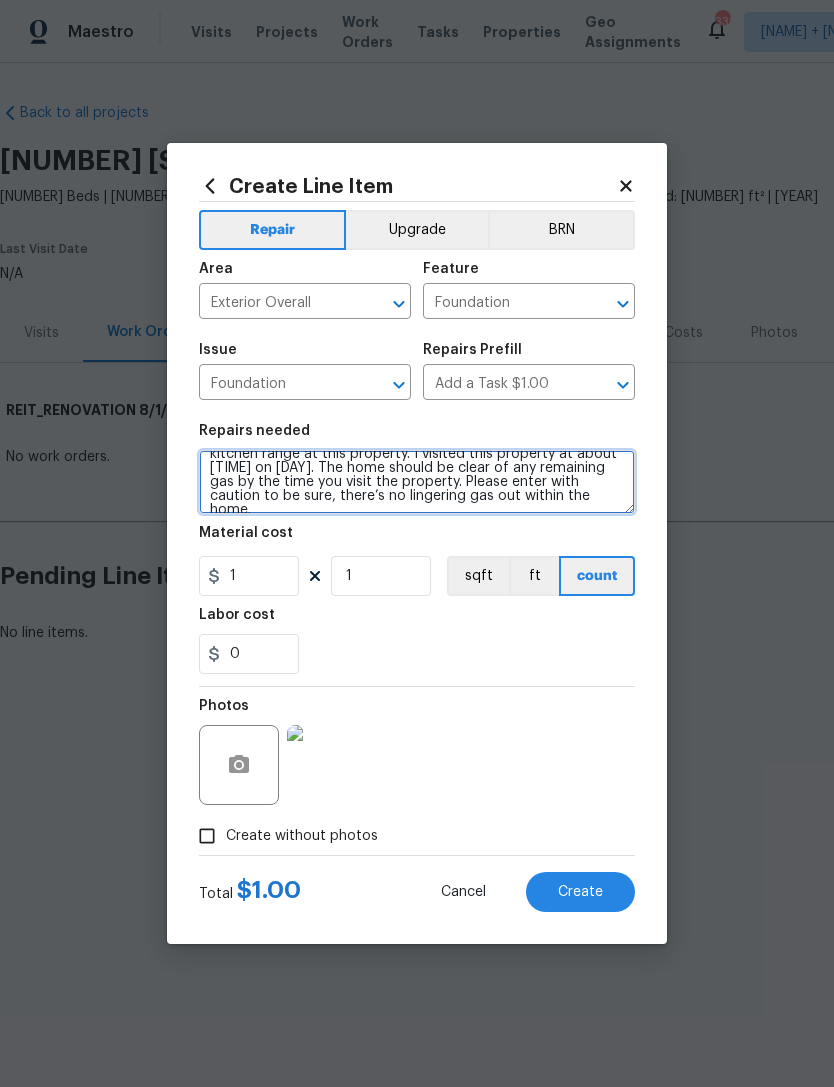 scroll, scrollTop: 112, scrollLeft: 0, axis: vertical 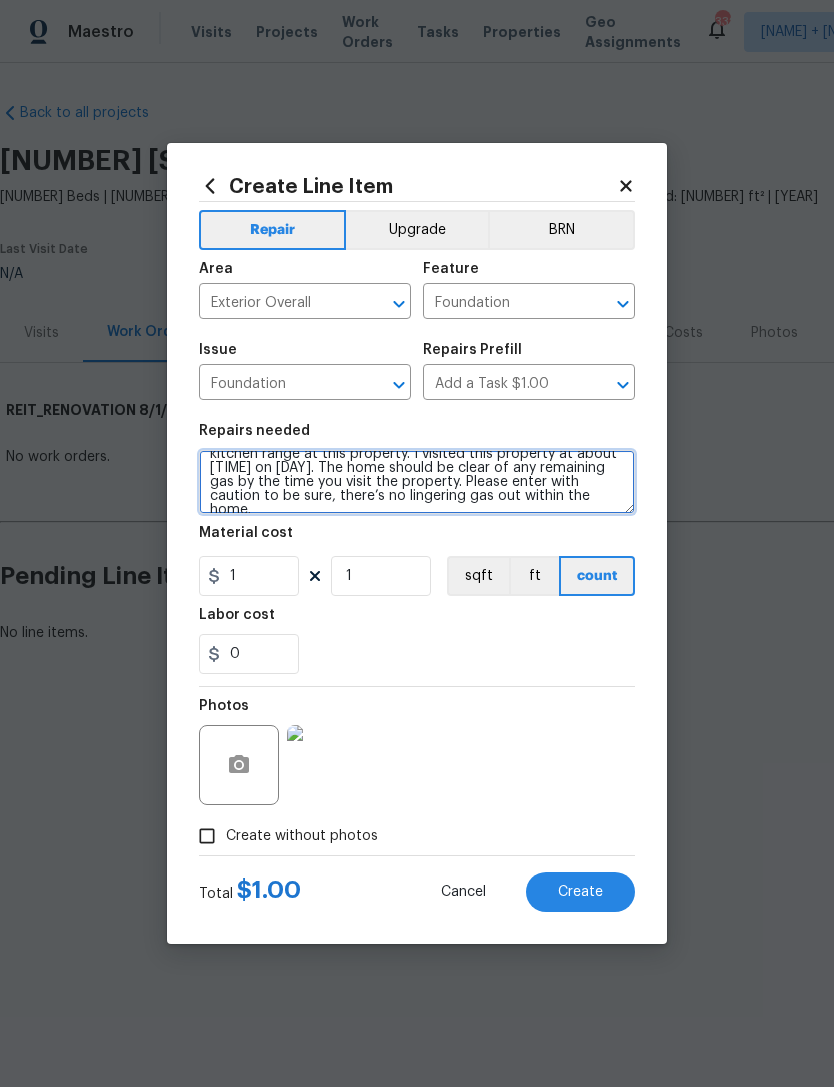 type on "Please provide a quote only for needed repairs at this property. He was stated to us that there’s already an interior drainage system at this property however, water is getting in. Not sure if it needs a pump replacement or further work. Please assess and give us an estimate of work completion. Include any items such as any electrical needs within your quote. Please be aware that someone left the gas on the kitchen range at this property. I visited this property at about [TIME] on [DAY]. The home should be clear of any remaining gas by the time you visit the property. Please enter with caution to be sure, there’s no lingering gas out within the home." 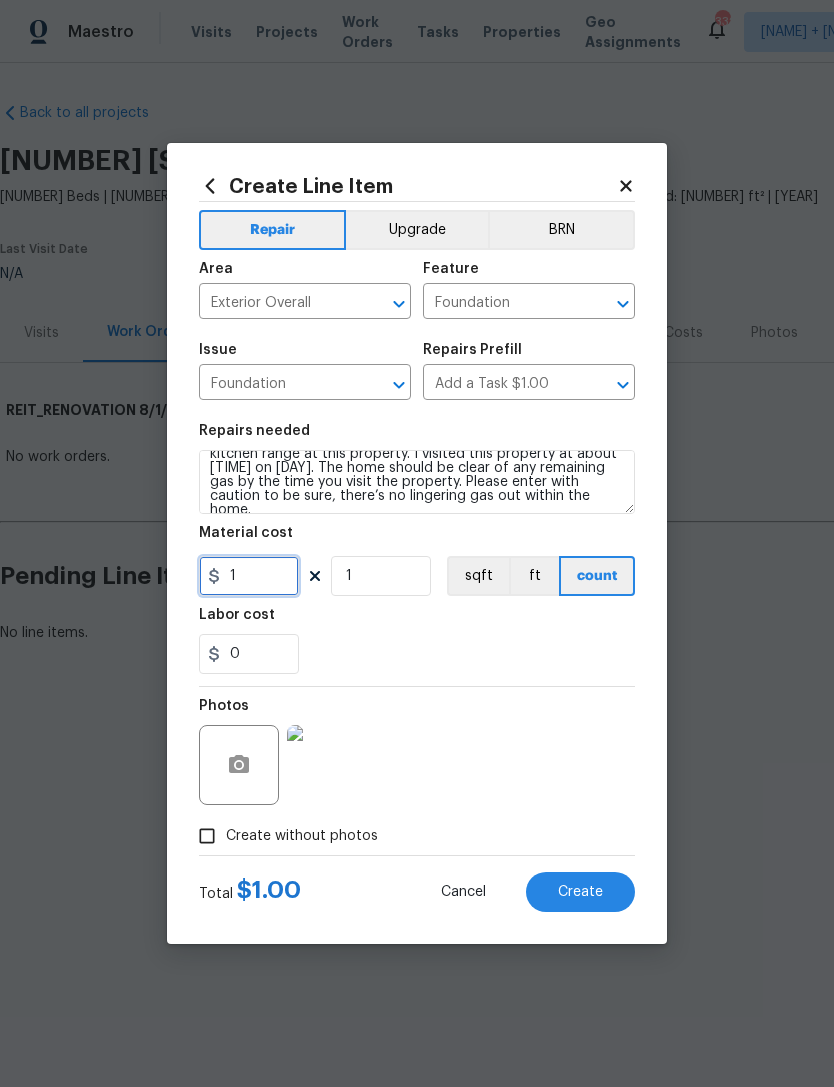 click on "1" at bounding box center (249, 576) 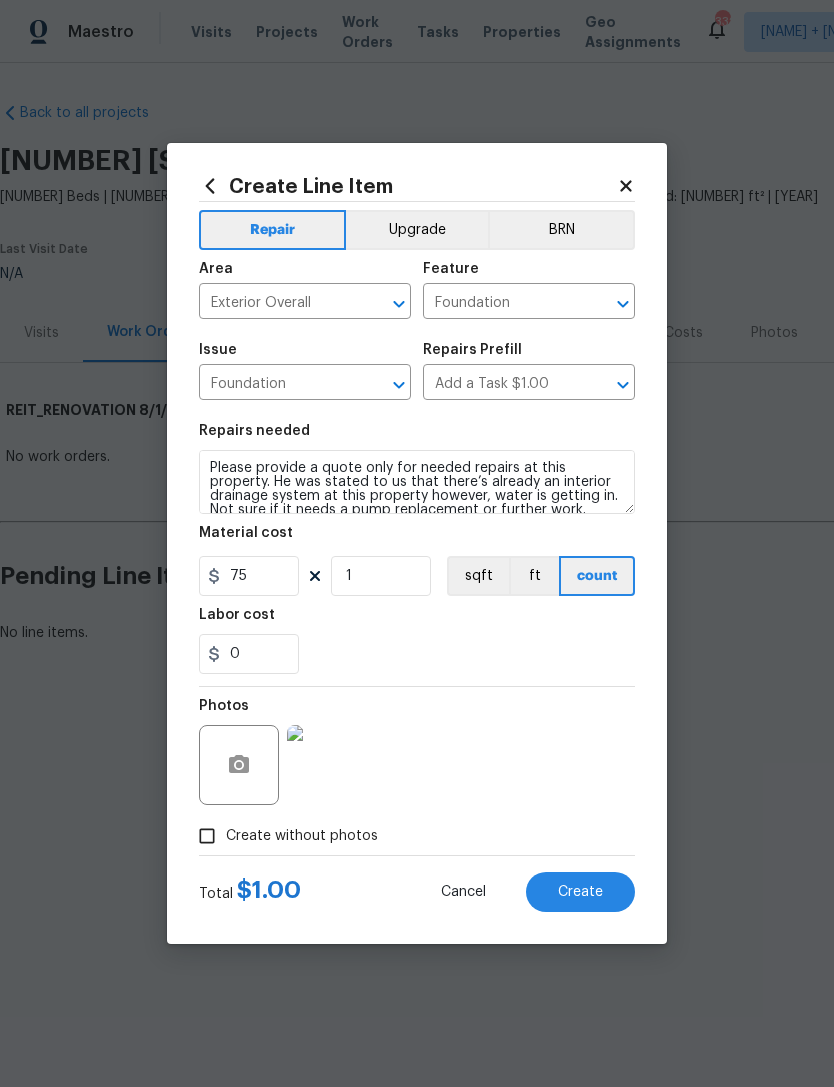 scroll, scrollTop: 0, scrollLeft: 0, axis: both 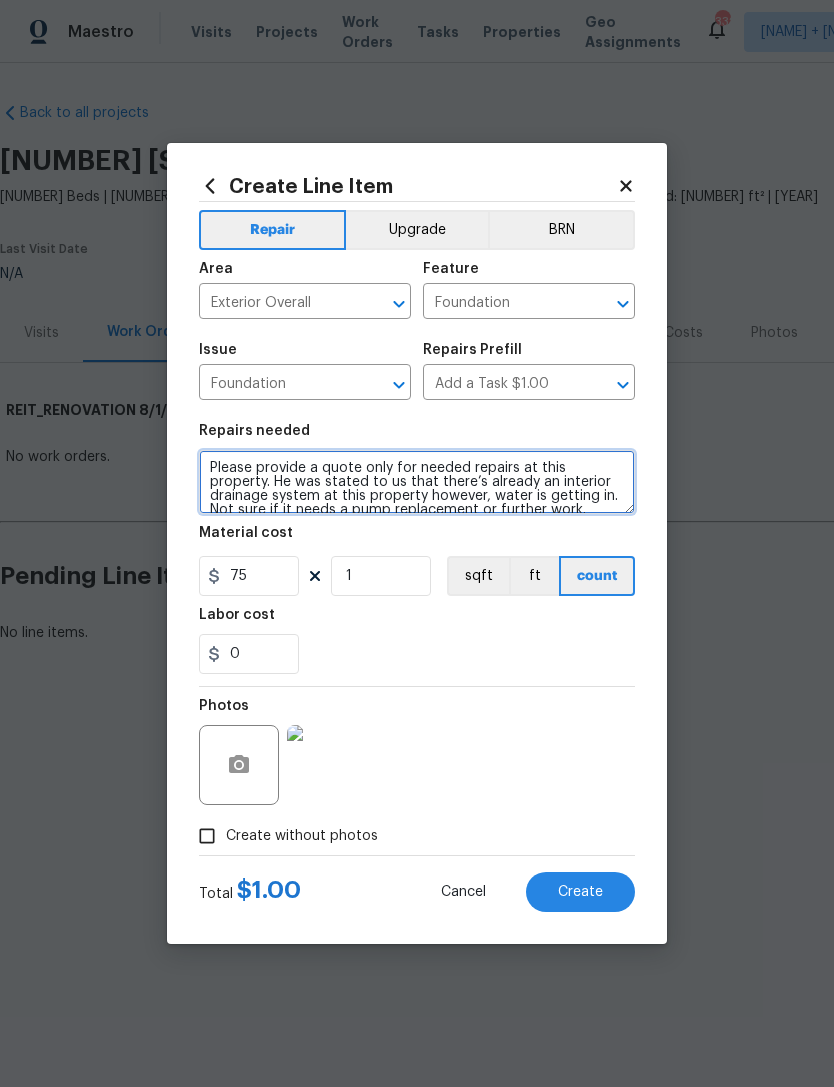 click on "Please provide a quote only for needed repairs at this property. He was stated to us that there’s already an interior drainage system at this property however, water is getting in. Not sure if it needs a pump replacement or further work. Please assess and give us an estimate of work completion. Include any items such as any electrical needs within your quote. Please be aware that someone left the gas on the kitchen range at this property. I visited this property at about [TIME] on [DAY]. The home should be clear of any remaining gas by the time you visit the property. Please enter with caution to be sure, there’s no lingering gas out within the home." at bounding box center (417, 482) 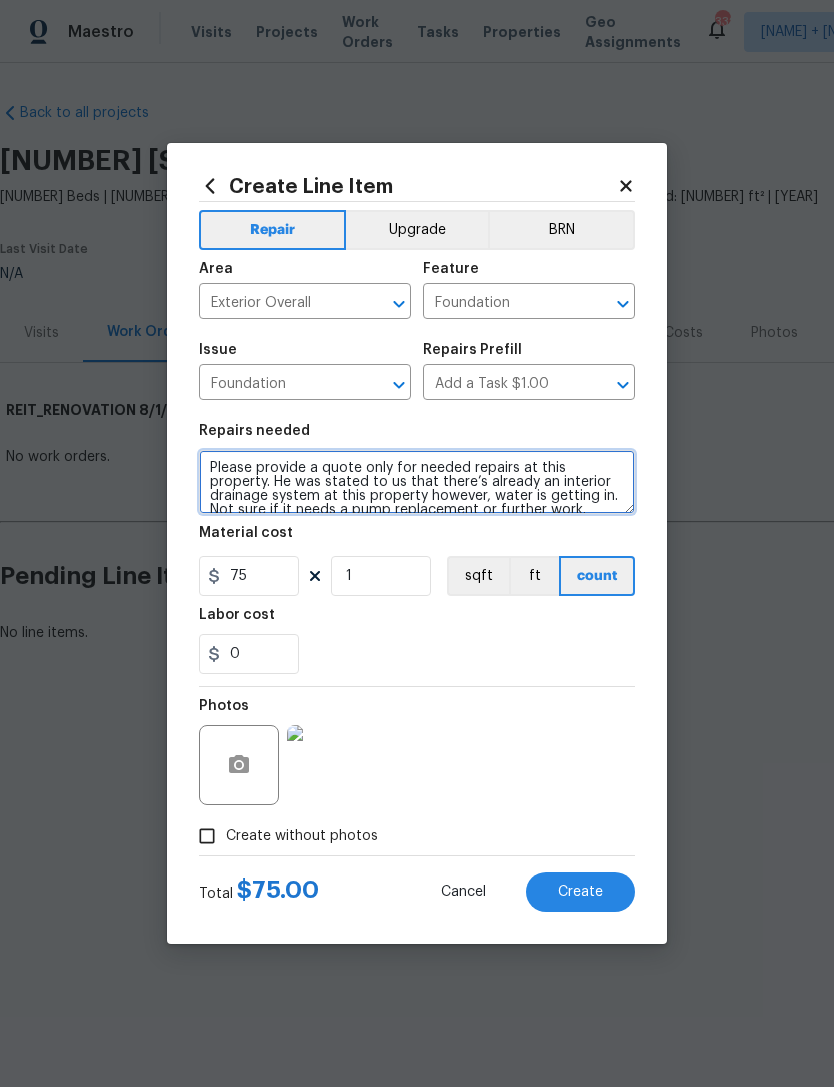 type on "75" 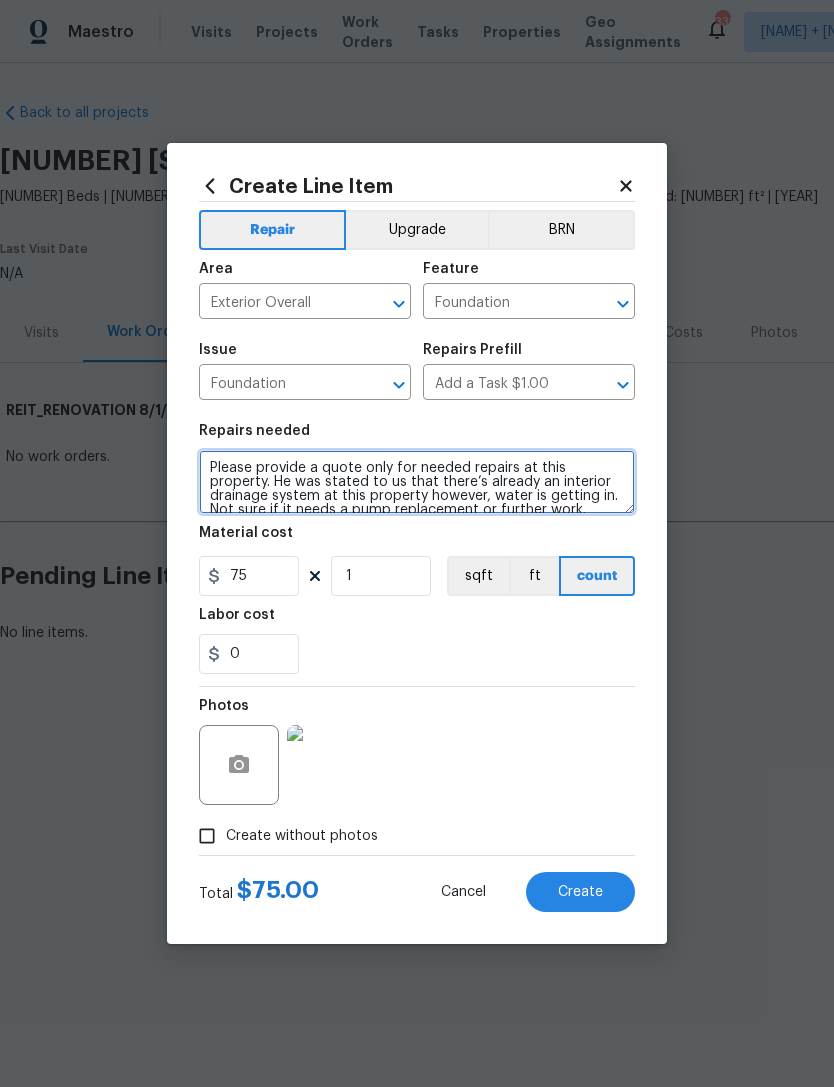 paste on "ccess instructions: Igloo- [NUMBER] Combo box- [NUMBER]" 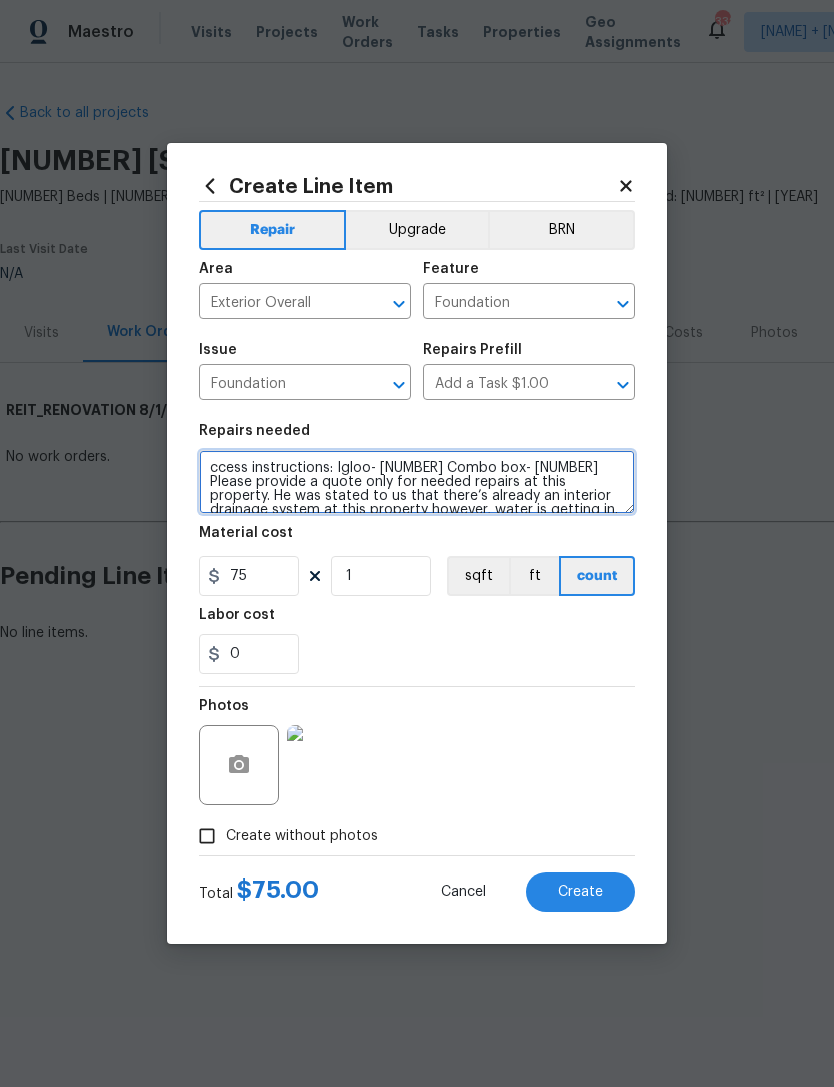 click on "ccess instructions: Igloo- [NUMBER] Combo box- [NUMBER] Please provide a quote only for needed repairs at this property. He was stated to us that there’s already an interior drainage system at this property however, water is getting in. Not sure if it needs a pump replacement or further work. Please assess and give us an estimate of work completion. Include any items such as any electrical needs within your quote. Please be aware that someone left the gas on the kitchen range at this property. I visited this property at about [TIME] on [DAY]. The home should be clear of any remaining gas by the time you visit the property. Please enter with caution to be sure, there’s no lingering gas out within the home." at bounding box center (417, 482) 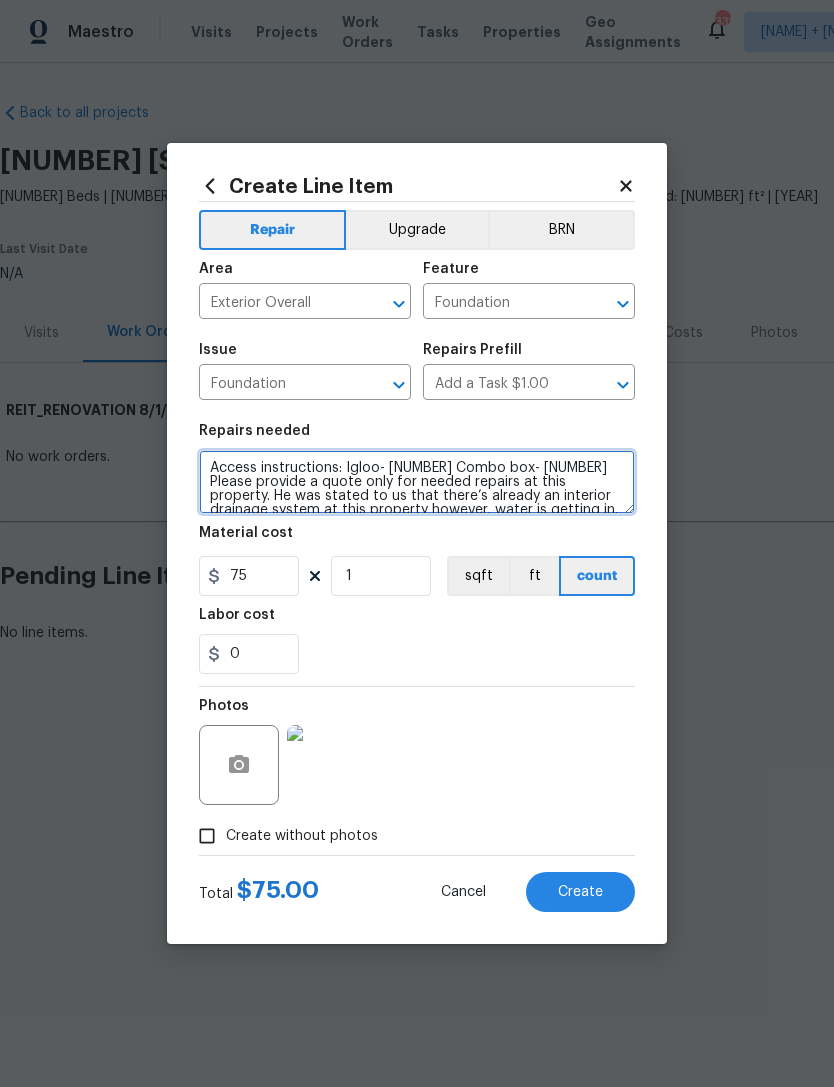 click on "Access instructions: Igloo- [NUMBER] Combo box- [NUMBER] Please provide a quote only for needed repairs at this property. He was stated to us that there’s already an interior drainage system at this property however, water is getting in. Not sure if it needs a pump replacement or further work. Please assess and give us an estimate of work completion. Include any items such as any electrical needs within your quote. Please be aware that someone left the gas on the kitchen range at this property. I visited this property at about [TIME] on [DAY]. The home should be clear of any remaining gas by the time you visit the property. Please enter with caution to be sure, there’s no lingering gas out within the home." at bounding box center (417, 482) 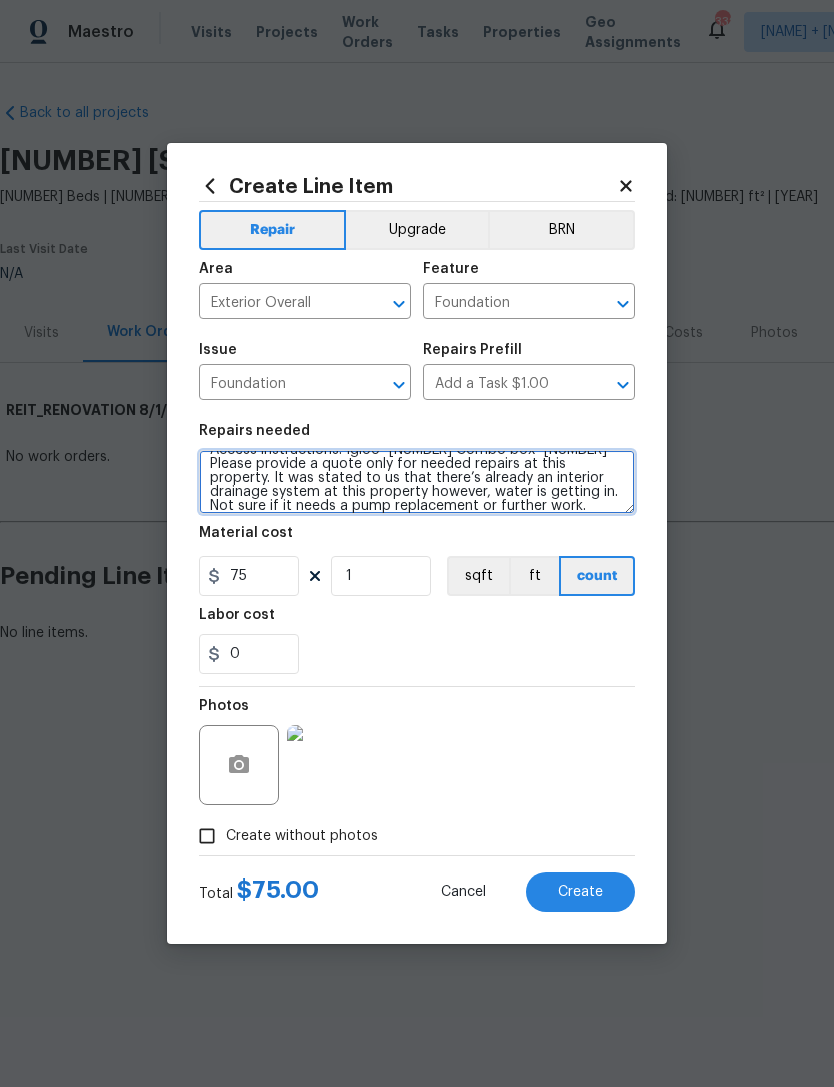scroll, scrollTop: 25, scrollLeft: 0, axis: vertical 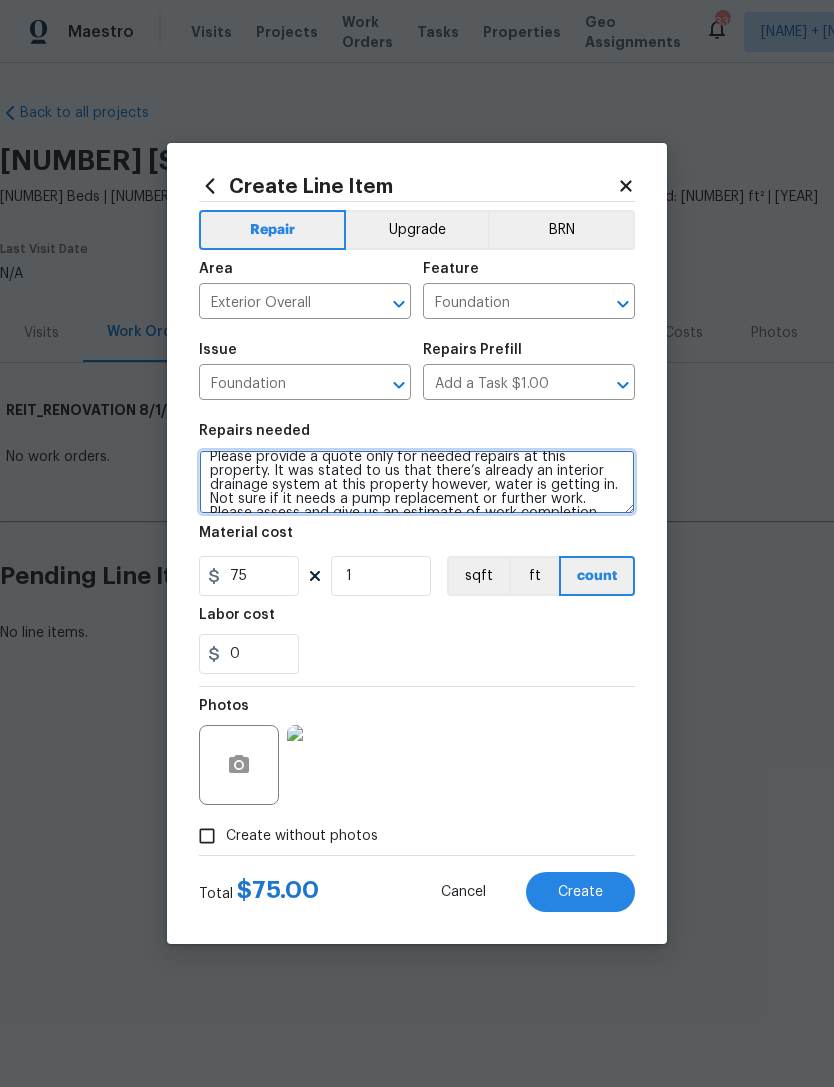 click on "Access instructions: Igloo- [NUMBER] Combo box- [NUMBER] Please provide a quote only for needed repairs at this property. It was stated to us that there’s already an interior drainage system at this property however, water is getting in. Not sure if it needs a pump replacement or further work. Please assess and give us an estimate of work completion. Include any items such as any electrical needs within your quote. Please be aware that someone left the gas on the kitchen range at this property. I visited this property at about [TIME] on [DAY]. The home should be clear of any remaining gas by the time you visit the property. Please enter with caution to be sure, there’s no lingering gas out within the home." at bounding box center (417, 482) 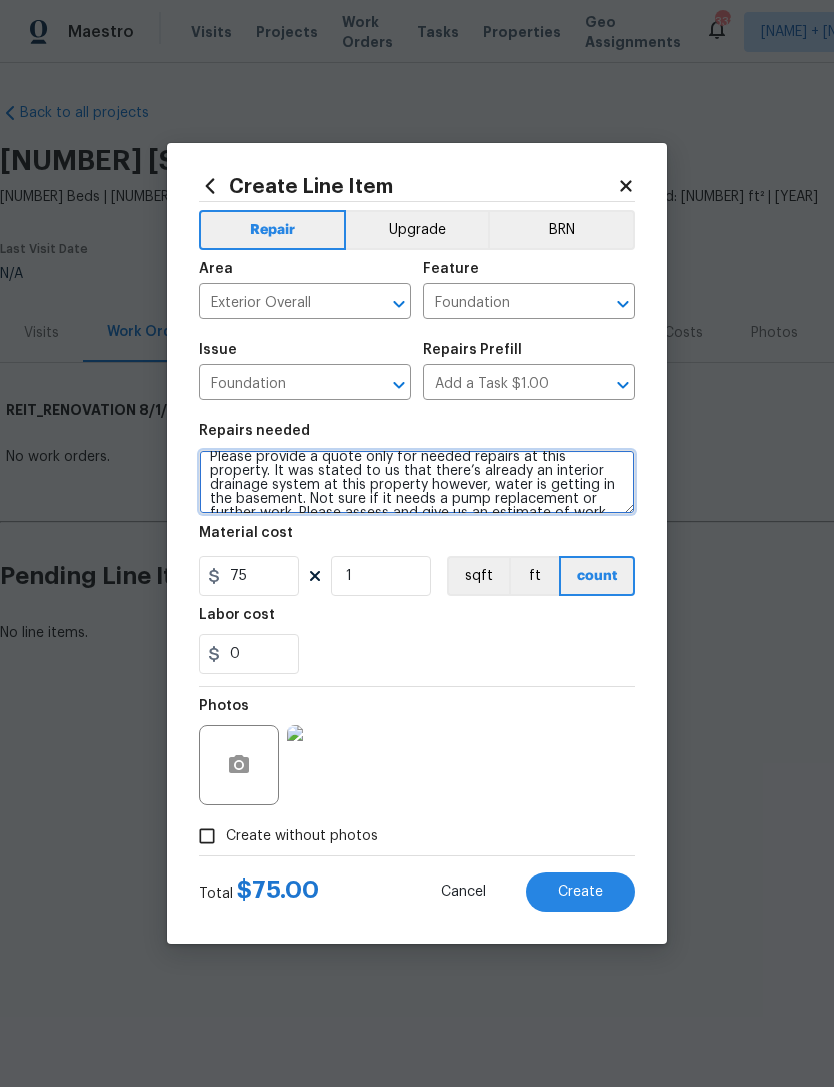 click on "Access instructions: Igloo- [NUMBER] Combo box- [NUMBER] Please provide a quote only for needed repairs at this property. It was stated to us that there’s already an interior drainage system at this property however, water is getting in the basement. Not sure if it needs a pump replacement or further work. Please assess and give us an estimate of work completion. Include any items such as any electrical needs within your quote. Please be aware that someone left the gas on the kitchen range at this property. I visited this property at about [TIME] on Monday. The home should be clear of any remaining gas by the time you visit the property. Please enter with caution to be sure, there’s no lingering gas out within the home." at bounding box center (417, 482) 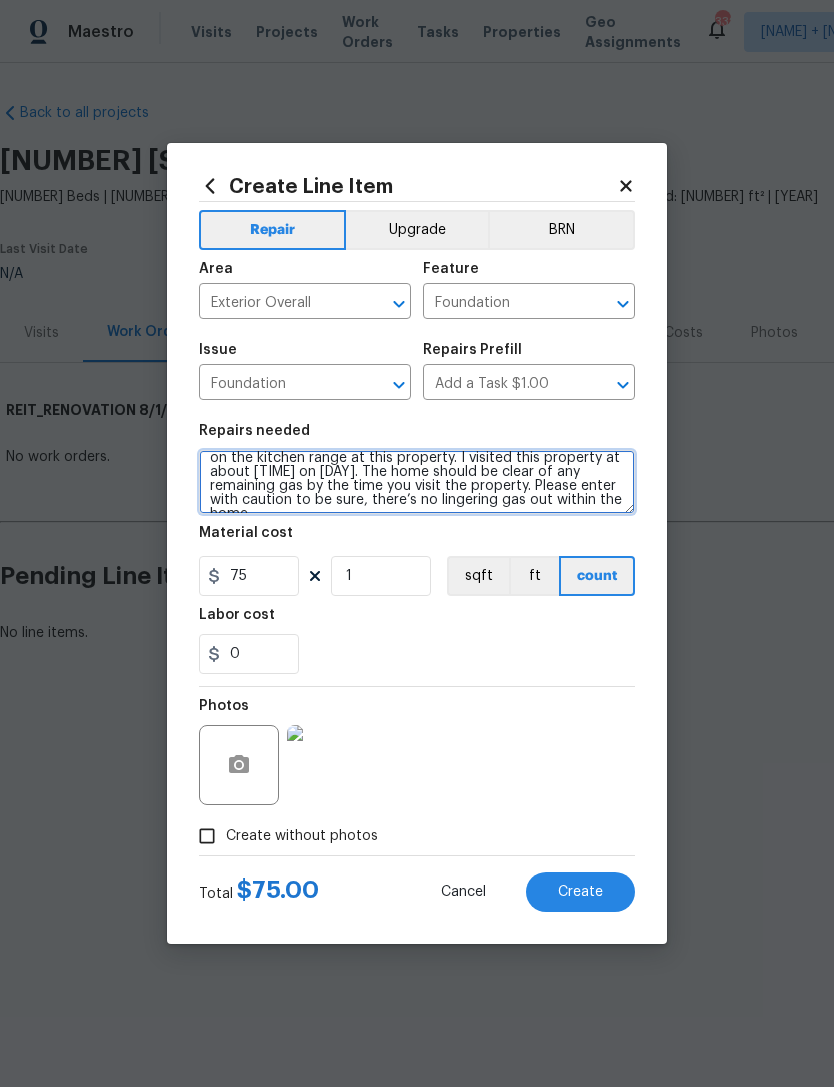 scroll, scrollTop: 125, scrollLeft: 0, axis: vertical 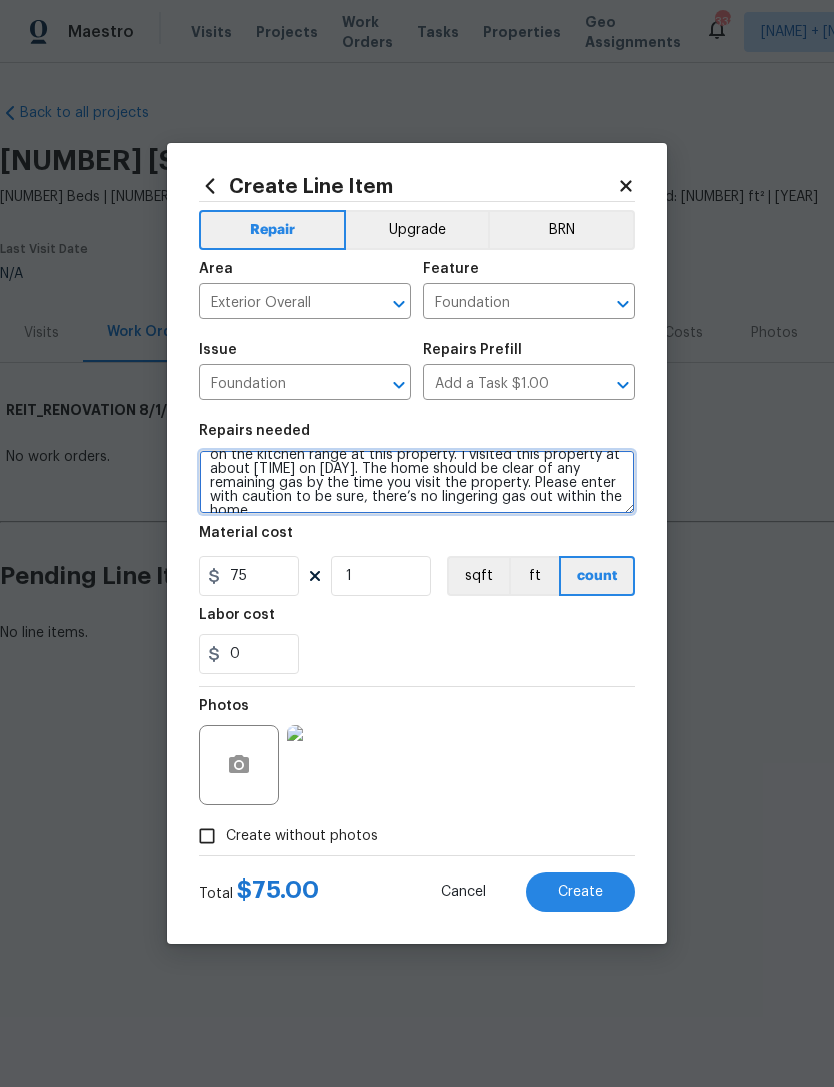 click on "Access instructions: Igloo- [NUMBER] Combo box- [NUMBER] Please provide a quote only for needed repairs at this property. It was stated to us that there’s already an interior drainage system at this property however, water is getting in the basement. I’m Not sure if it needs a pump replacement or further work. Please assess and give us an estimate of work completion. Include any items such as any electrical needs within your quote. Please be aware that someone left the gas on the kitchen range at this property. I visited this property at about [TIME] on [DAY]. The home should be clear of any remaining gas by the time you visit the property. Please enter with caution to be sure, there’s no lingering gas out within the home." at bounding box center (417, 482) 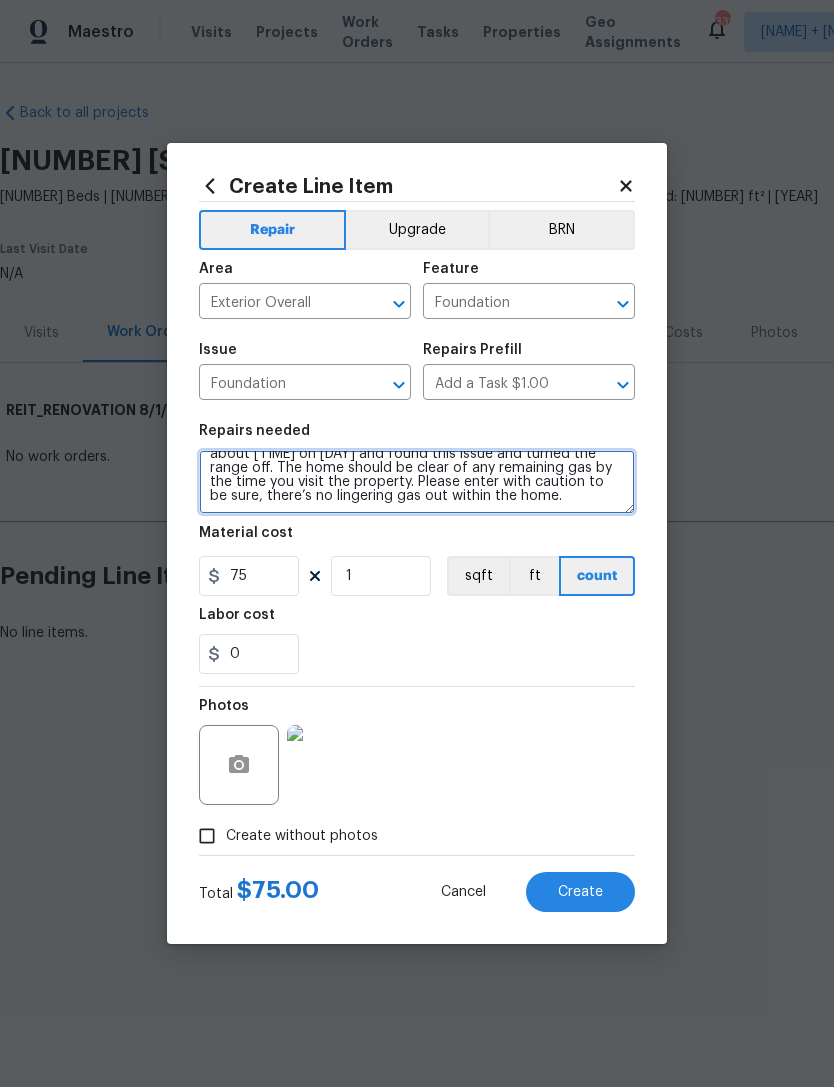 scroll, scrollTop: 140, scrollLeft: 0, axis: vertical 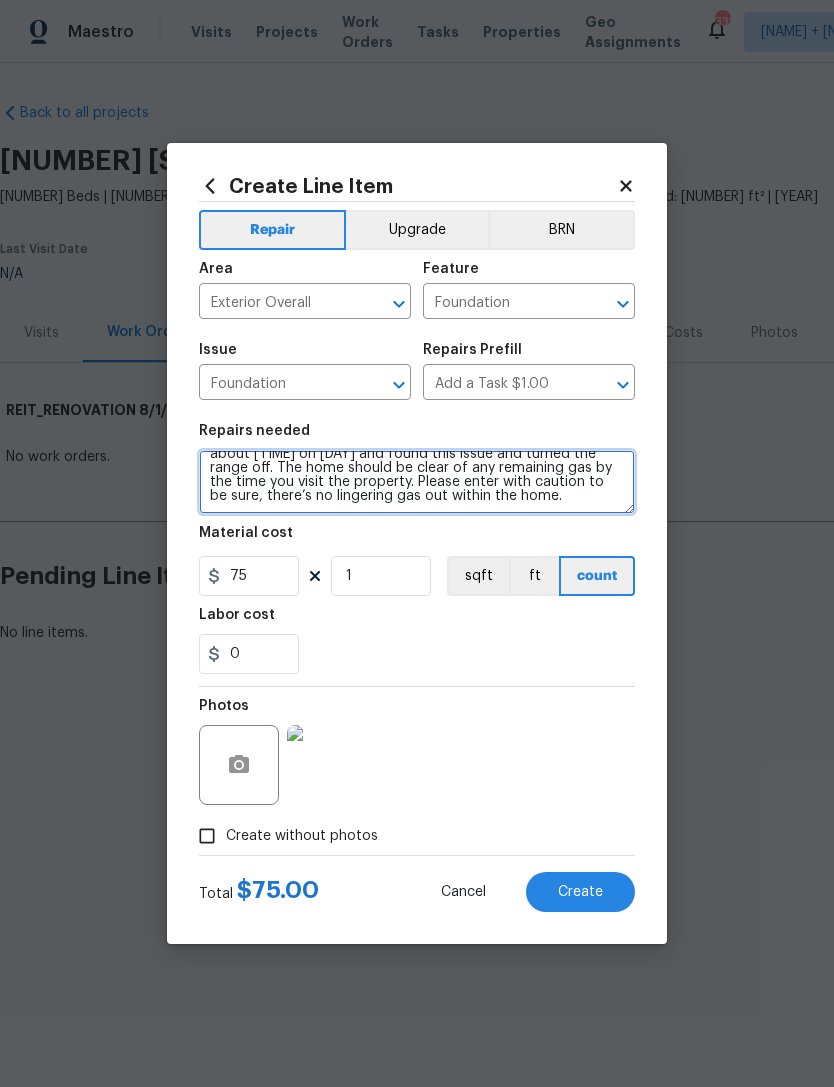 click on "Access instructions: Igloo- [NUMBER] Combo box- [NUMBER] Please provide a quote only for needed repairs at this property. It was stated to us that there’s already an interior drainage system at this property however, water is getting in the basement. I’m Not sure if it needs a pump replacement or further work. Please assess and give us an estimate of work completion. Include any items such as any electrical needs within your quote. Please be aware that someone left the gas on the kitchen range at this property. I visited this property at about [TIME] on [DAY] and found this issue and turned the range off. The home should be clear of any remaining gas by the time you visit the property. Please enter with caution to be sure, there’s no lingering gas out within the home." at bounding box center [417, 482] 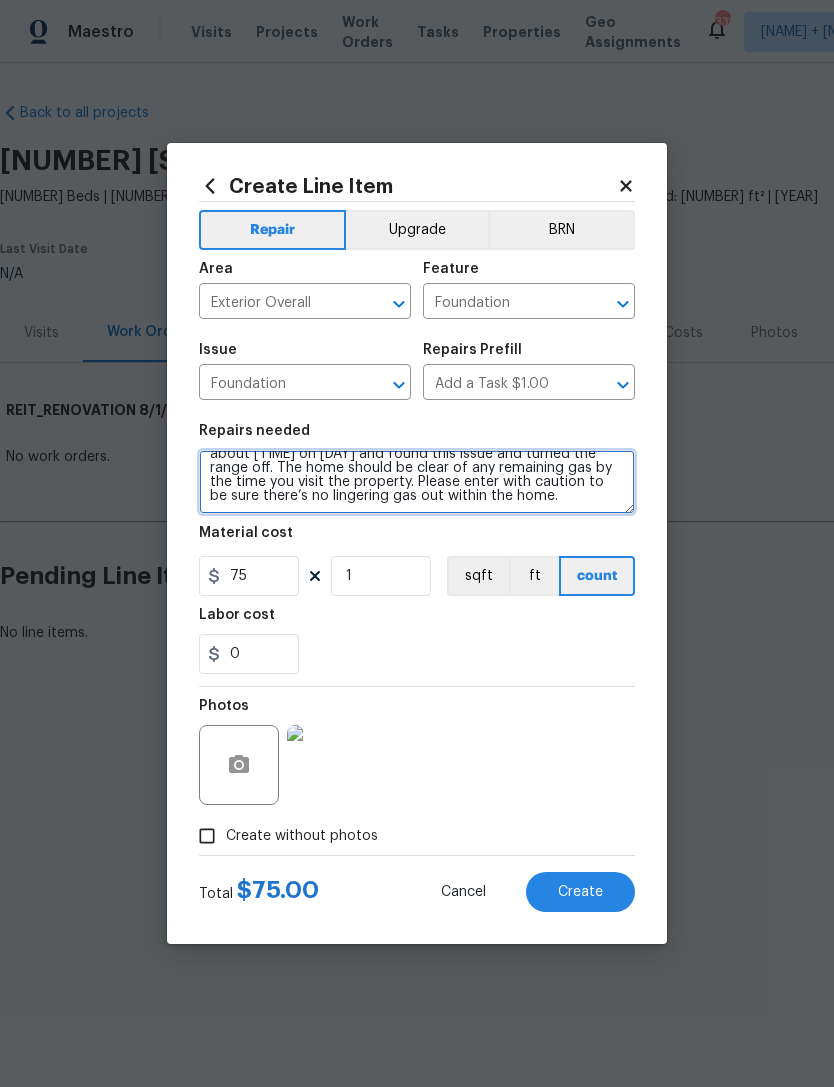 type on "Access instructions: Igloo- [NUMBER] Combo box- [NUMBER] Please provide a quote only for needed repairs at this property. It was stated to us that there’s already an interior drainage system at this property however, water is getting in the basement. I’m Not sure if it needs a pump replacement or further work. Please assess and give us an estimate of work completion. Include any items such as any electrical needs within your quote. Please be aware that someone left the gas on the kitchen range at this property. I visited this property at about [TIME] on [DAY] and found this issue and turned the range off. The home should be clear of any remaining gas by the time you visit the property. Please enter with caution to be sure there’s no lingering gas out within the home." 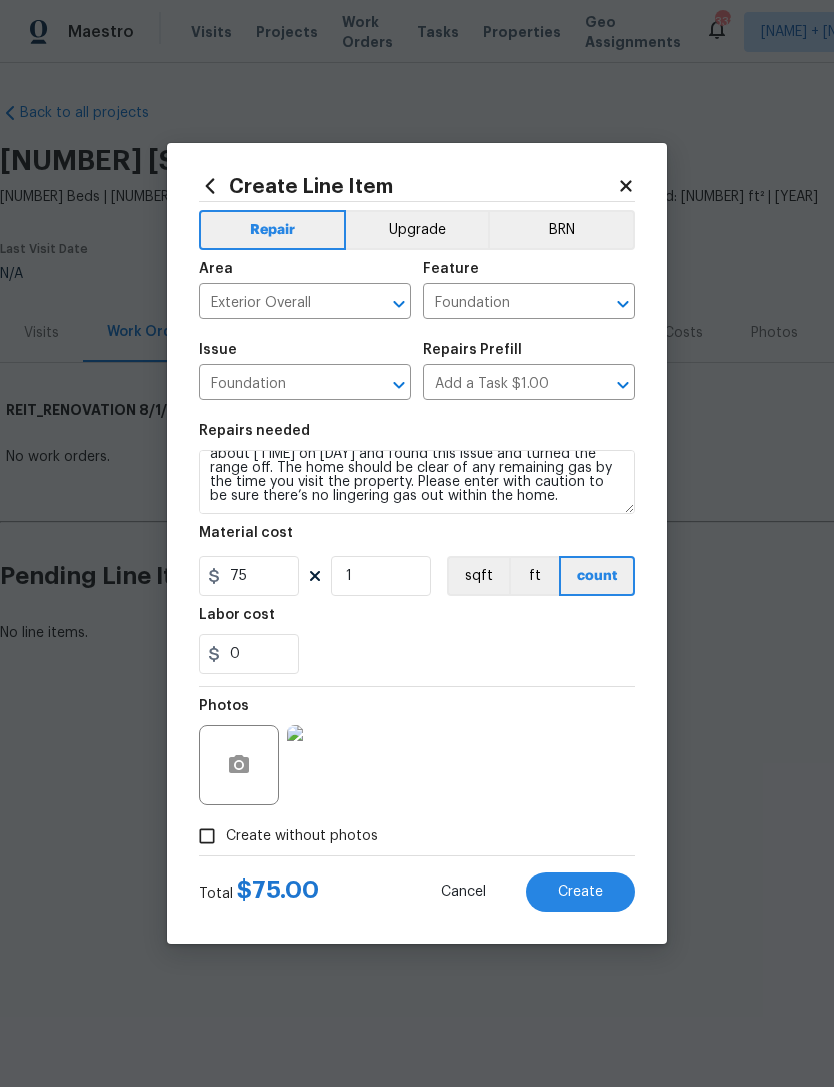 click on "Labor cost" at bounding box center (417, 621) 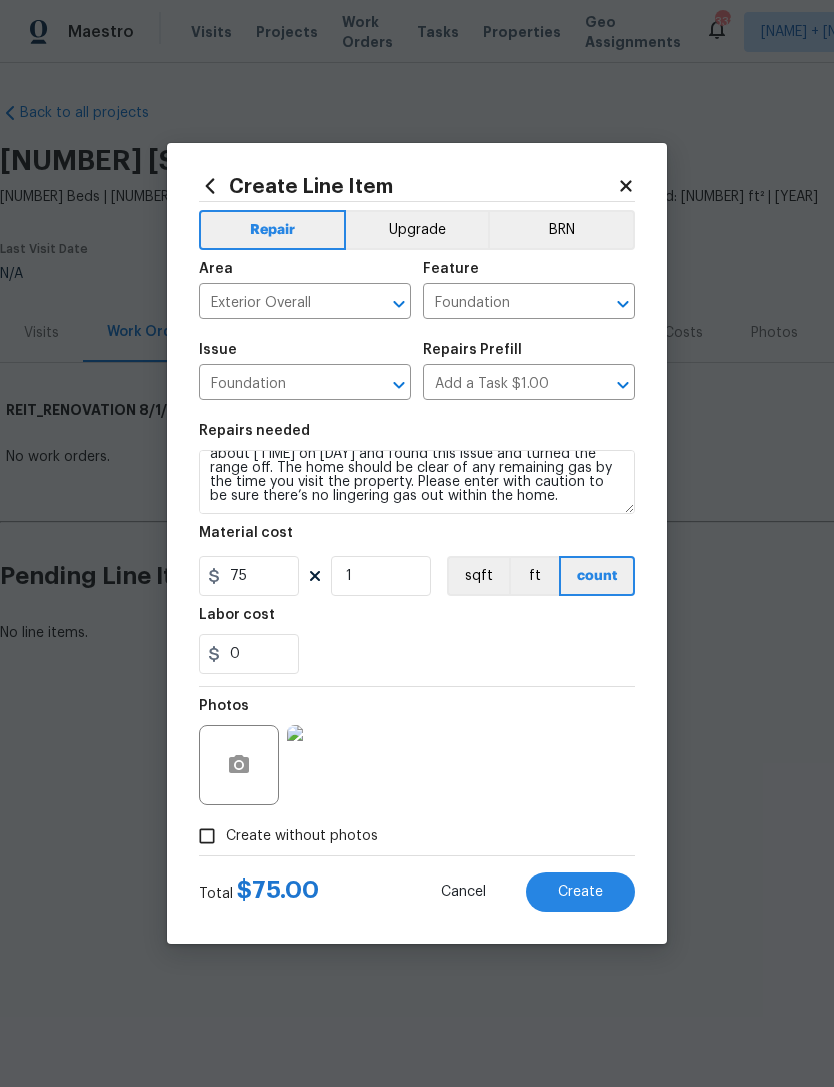 click on "Create" at bounding box center (580, 892) 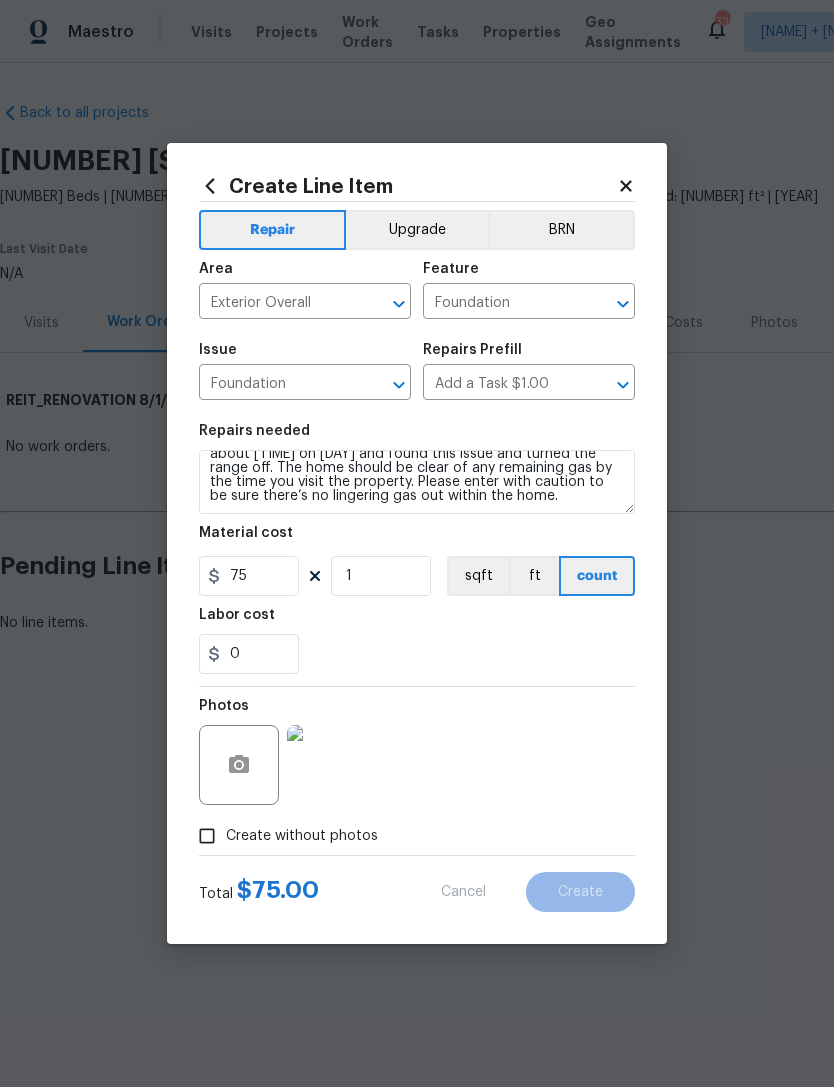 type on "0" 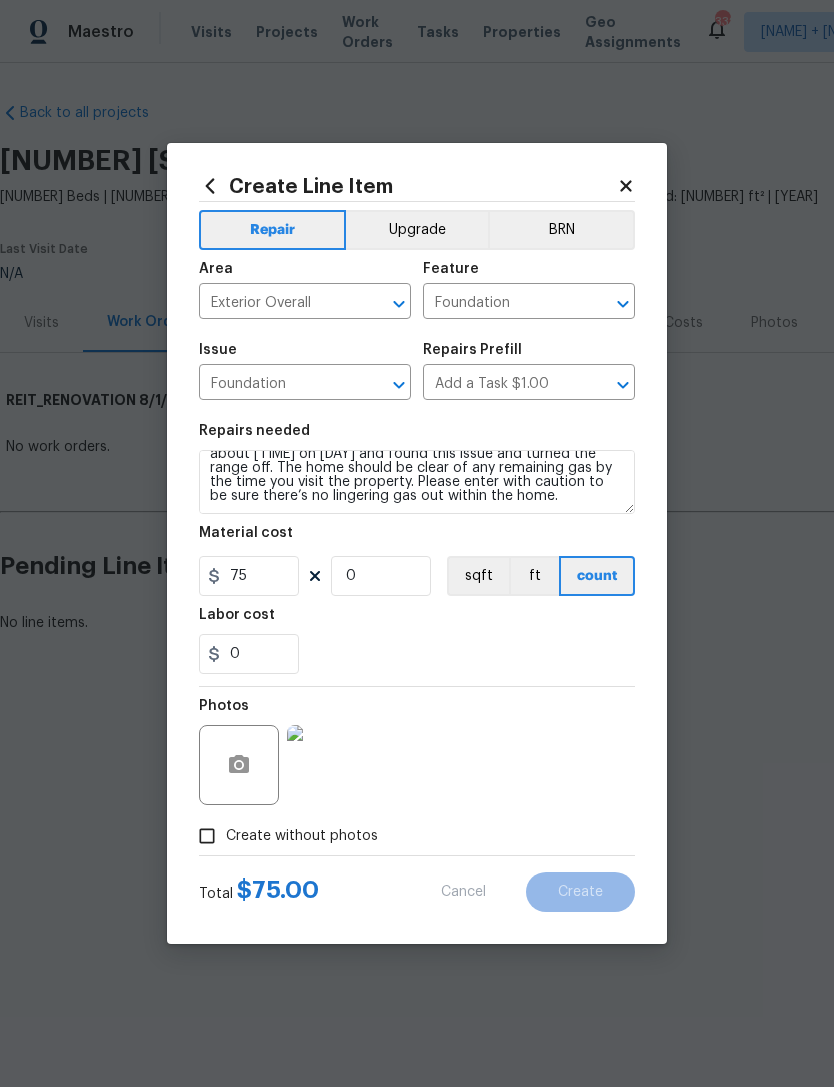 type 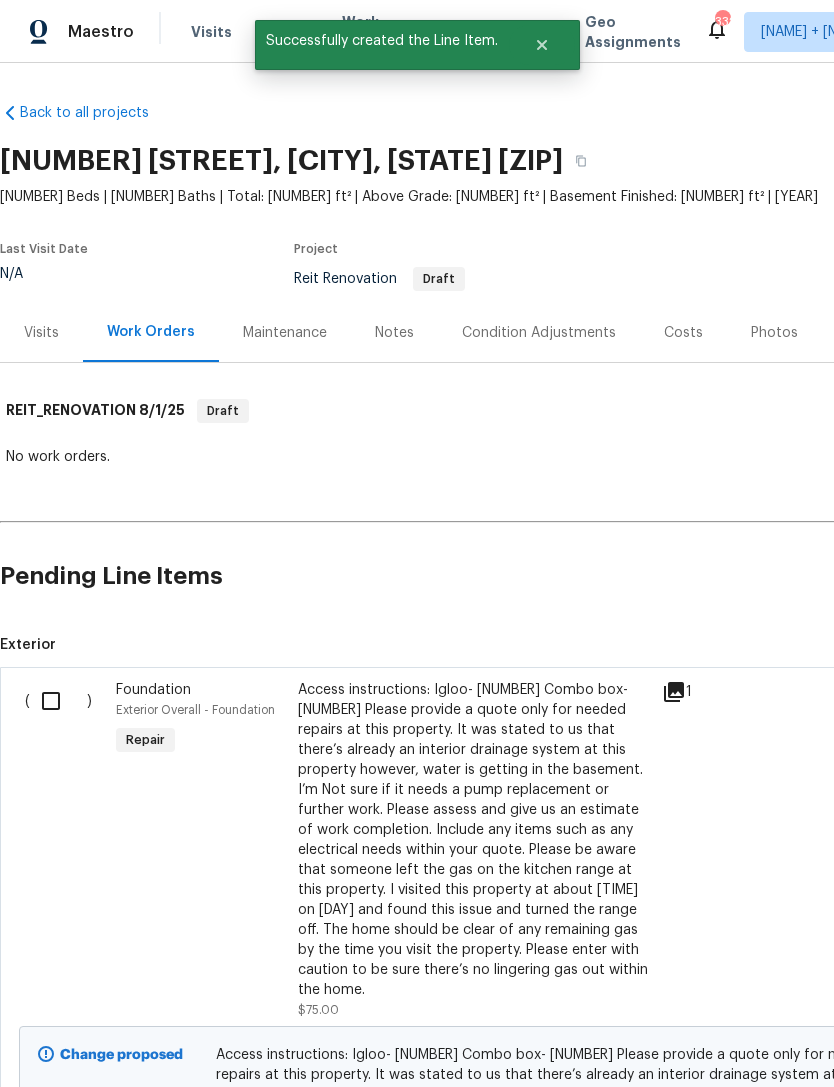 click at bounding box center (58, 701) 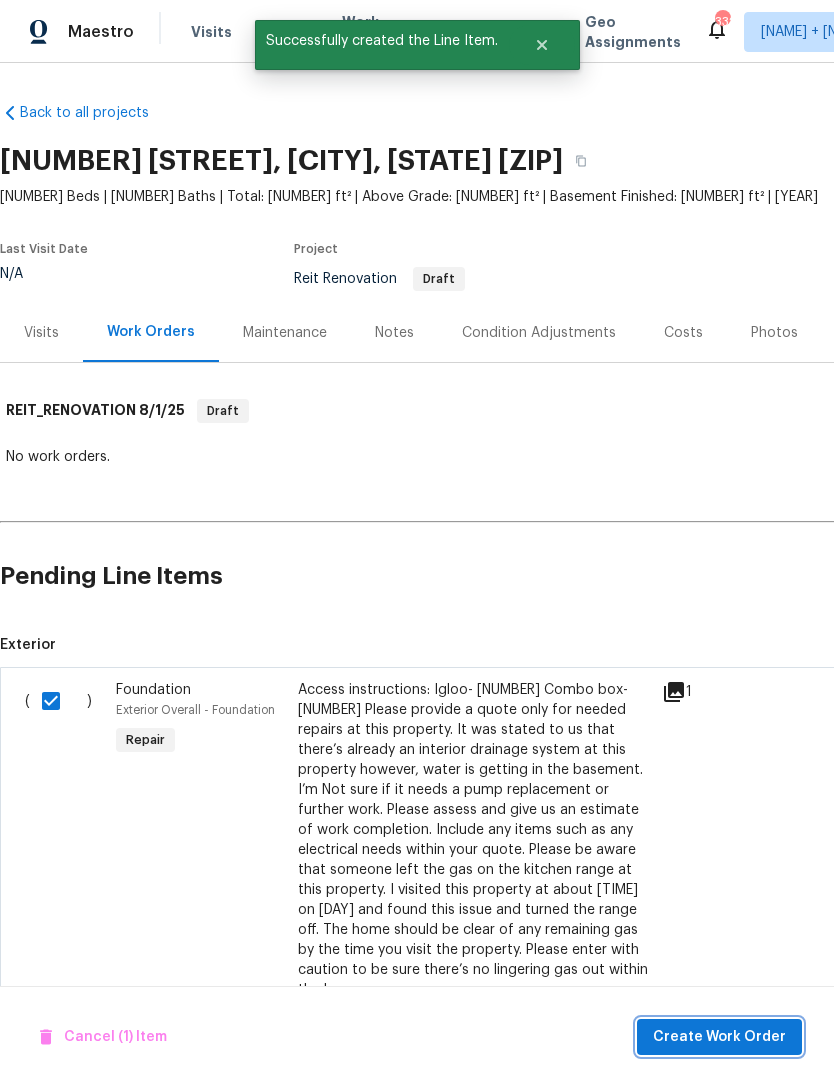 click on "Create Work Order" at bounding box center [719, 1037] 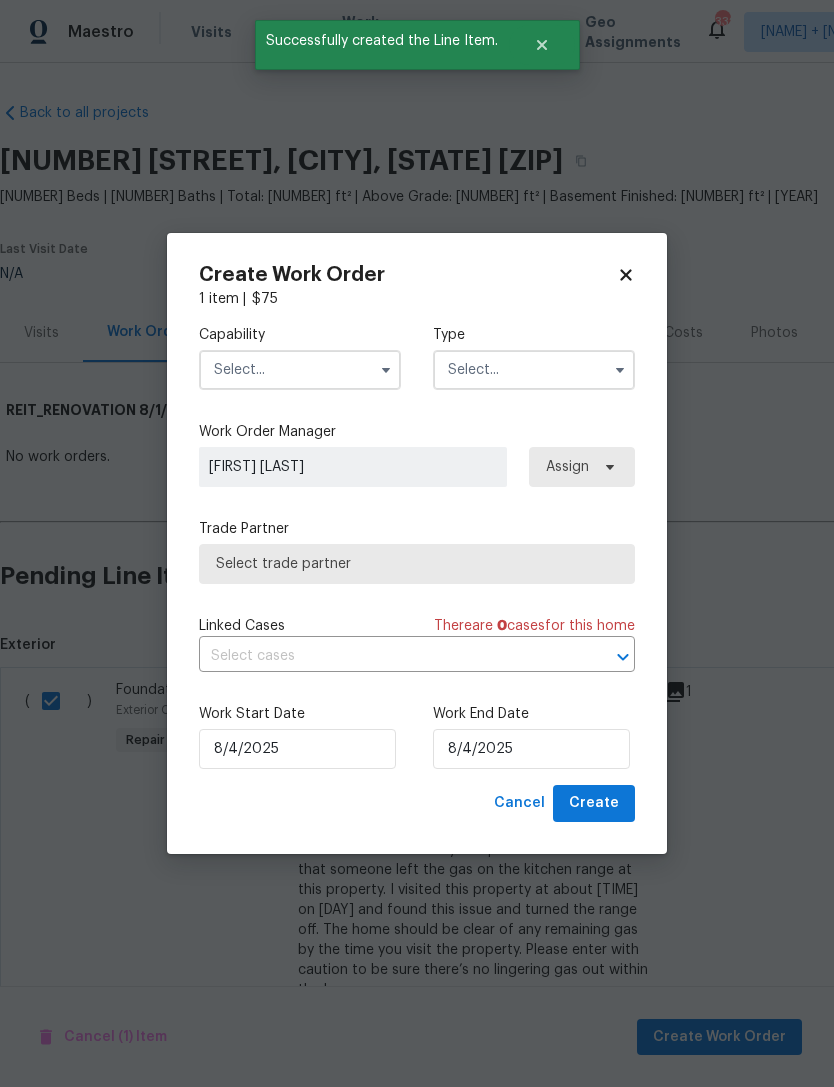 click at bounding box center (300, 370) 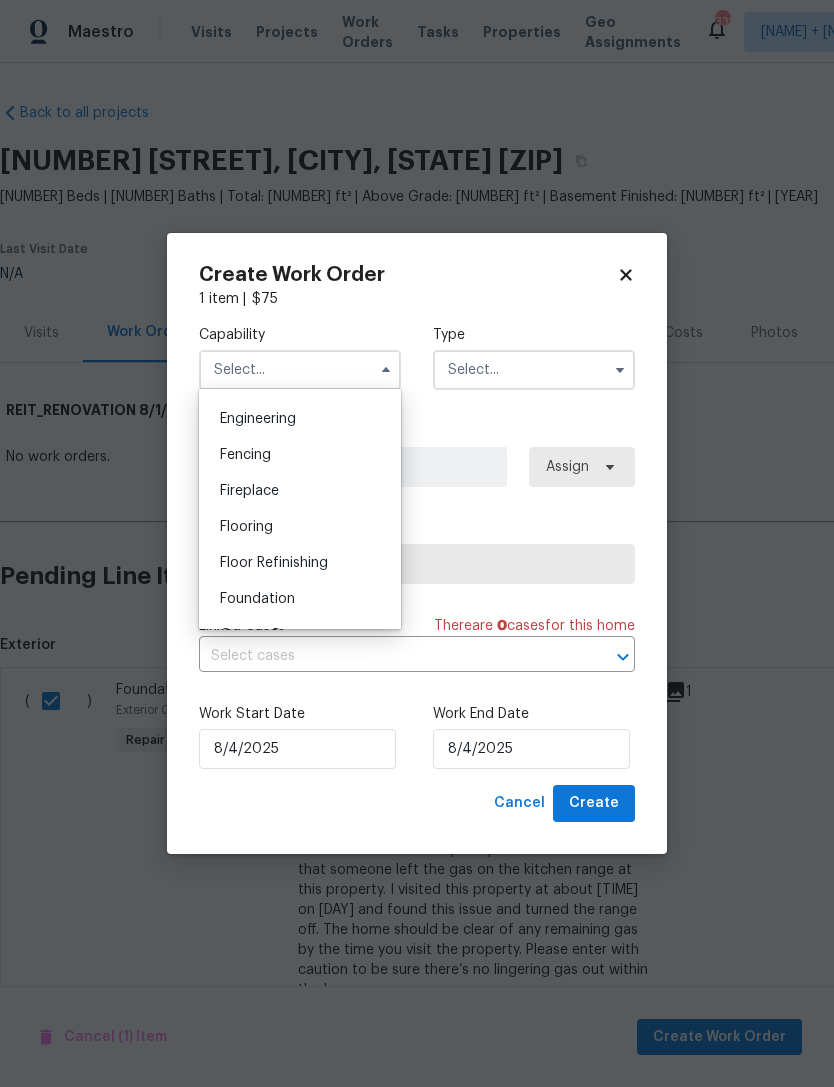 scroll, scrollTop: 663, scrollLeft: 0, axis: vertical 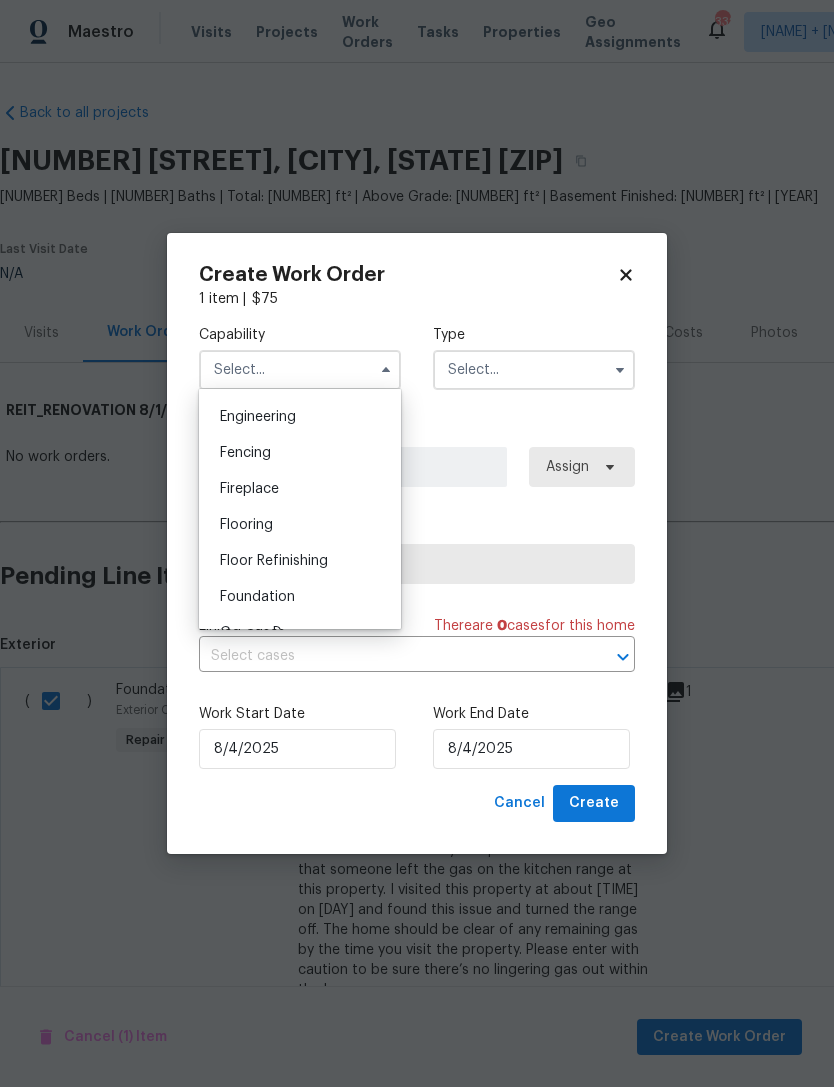 click on "Foundation" at bounding box center (300, 597) 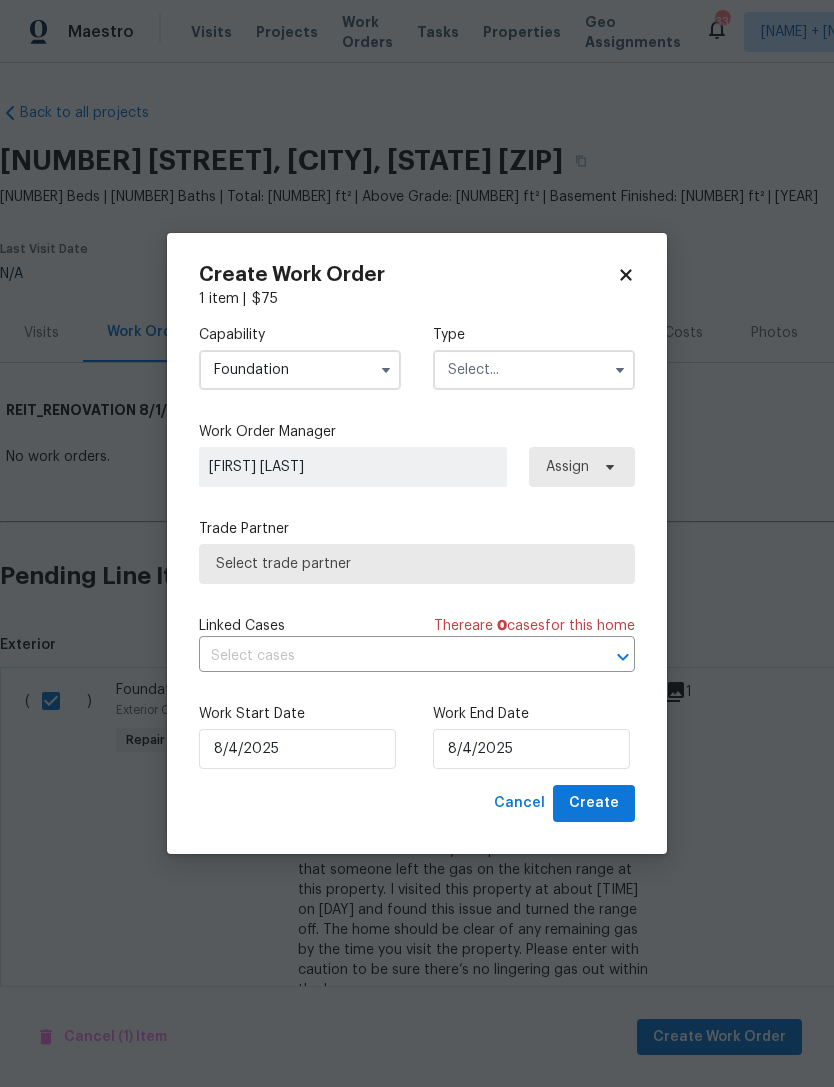 click at bounding box center [534, 370] 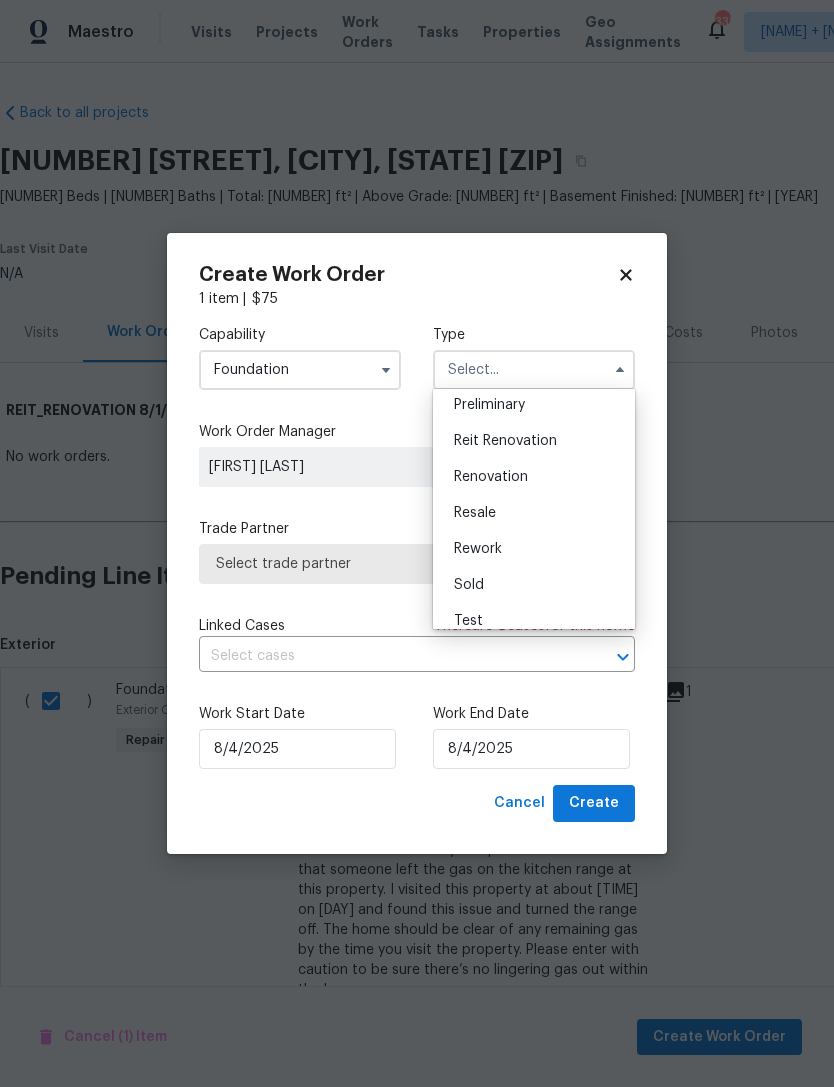 scroll, scrollTop: 438, scrollLeft: 0, axis: vertical 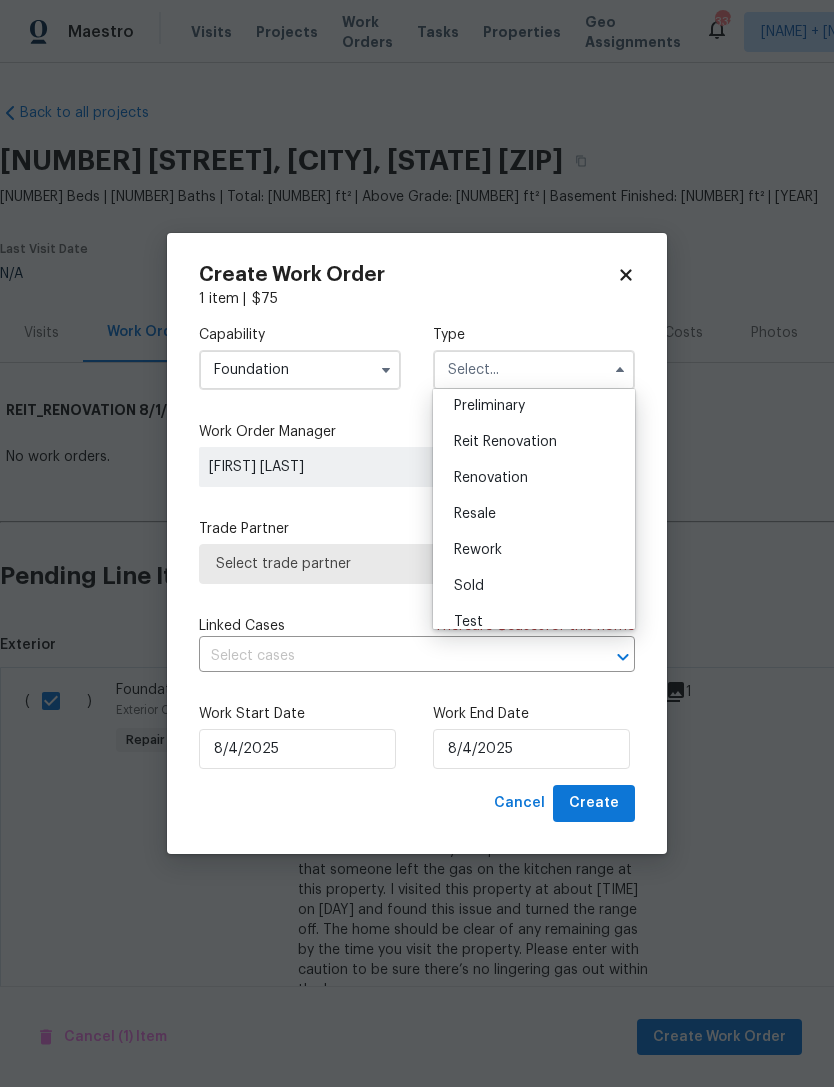click on "Reit Renovation" at bounding box center (505, 442) 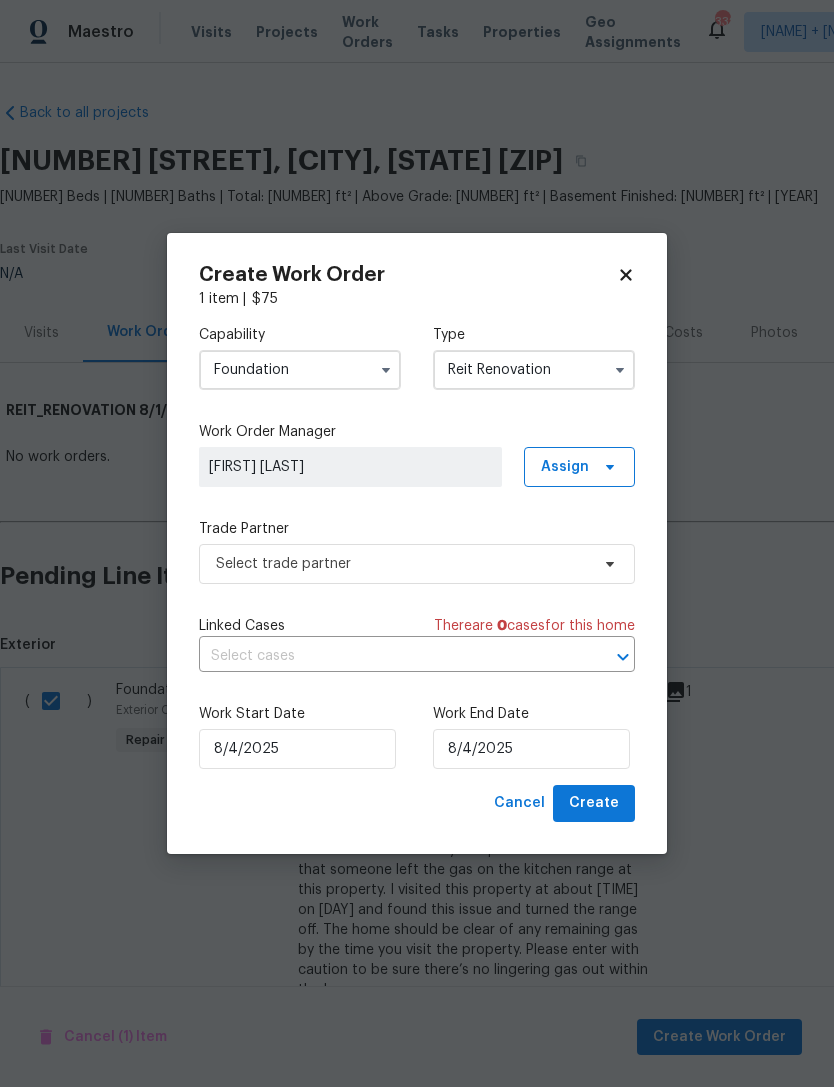 type on "Reit Renovation" 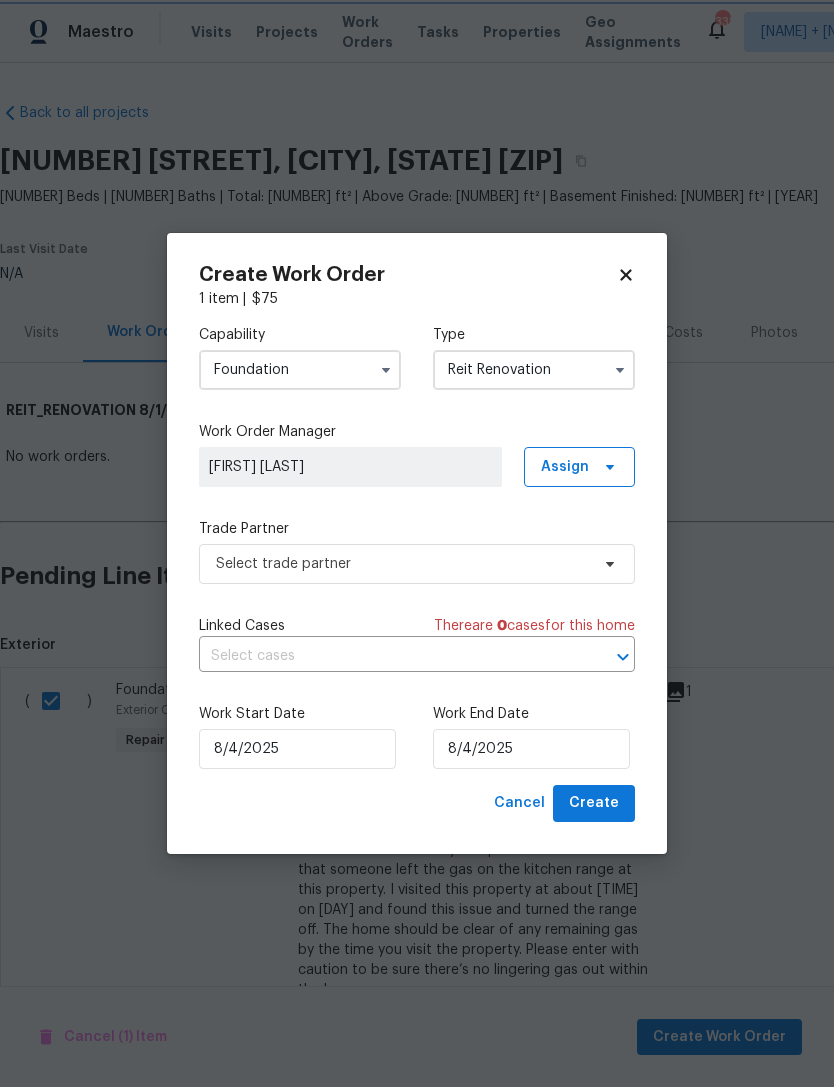 scroll, scrollTop: 0, scrollLeft: 0, axis: both 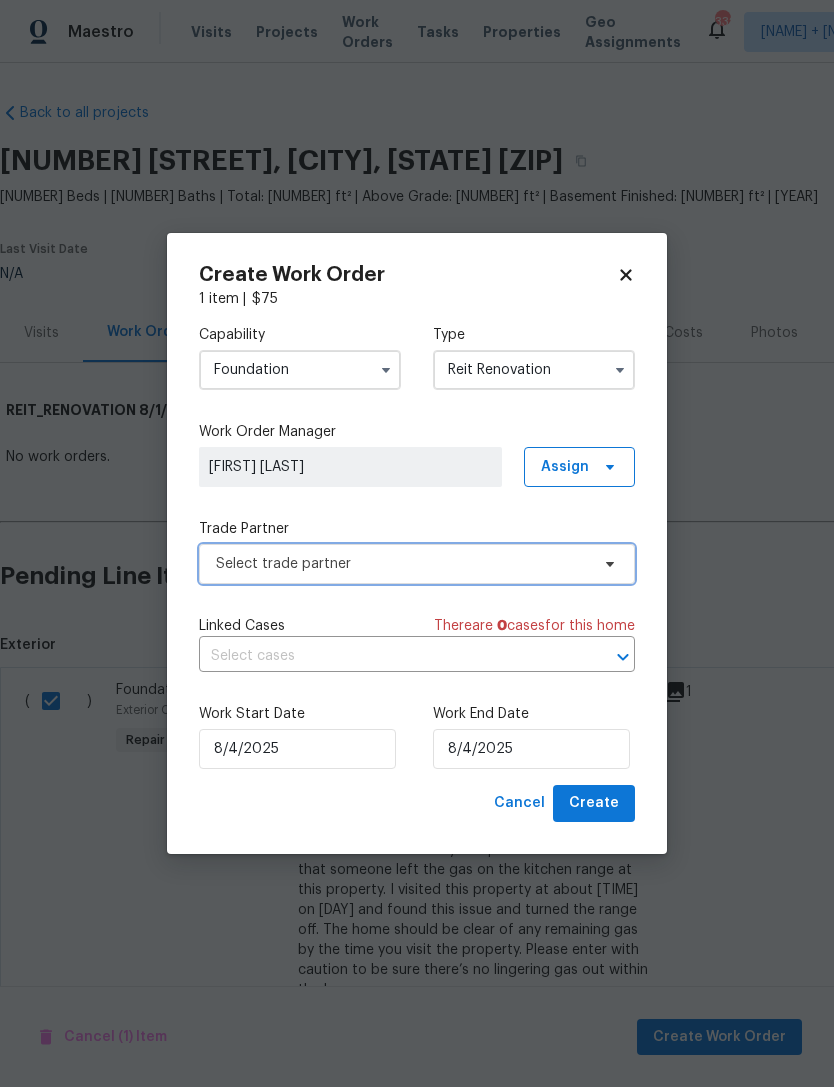 click on "Select trade partner" at bounding box center [402, 564] 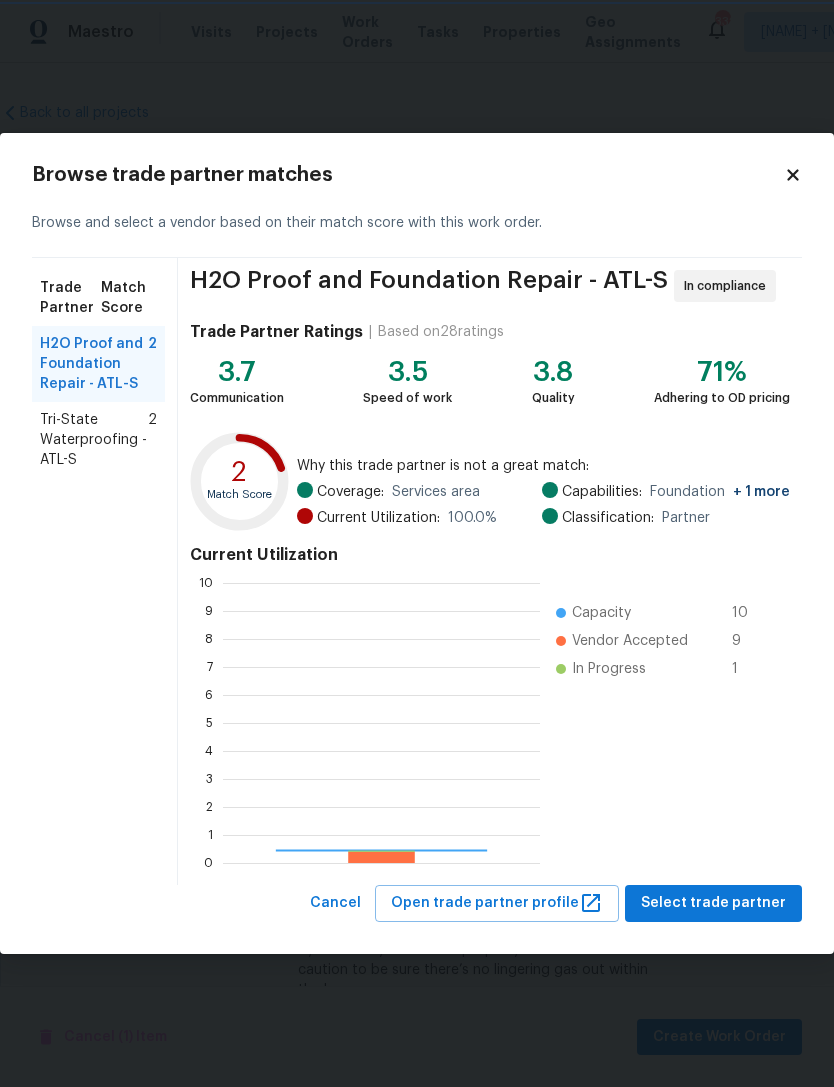 scroll, scrollTop: 2, scrollLeft: 2, axis: both 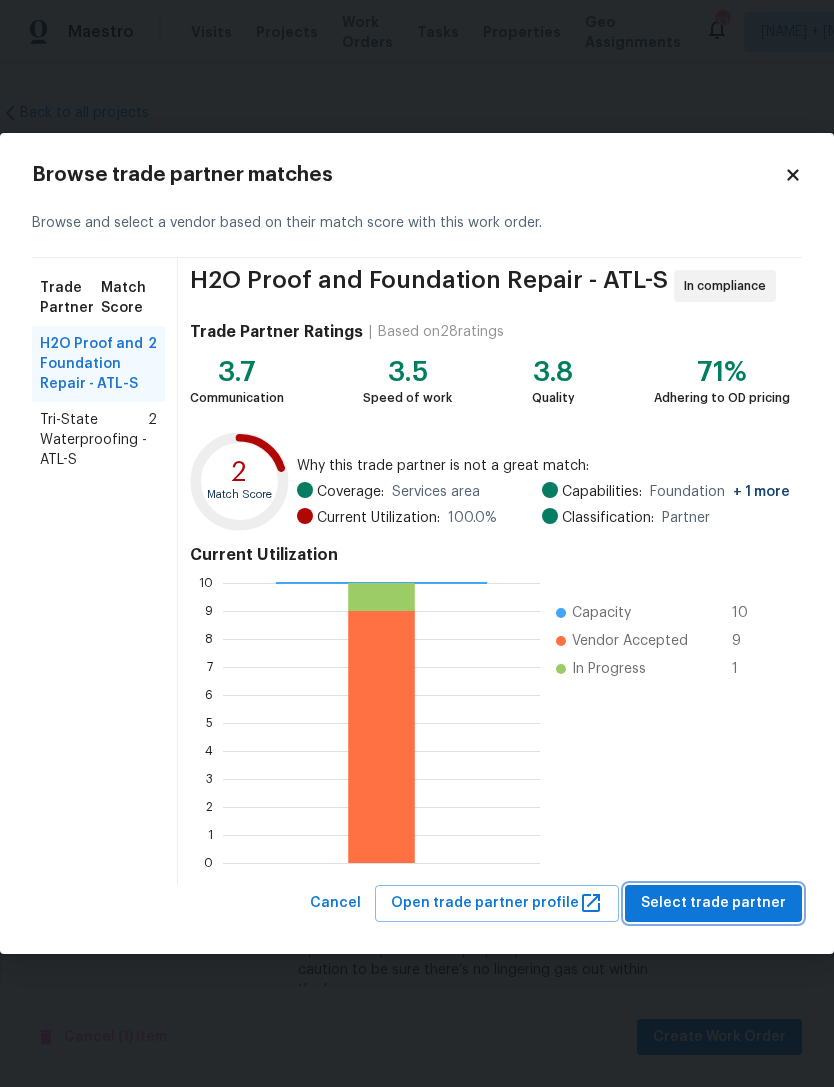 click on "Select trade partner" at bounding box center [713, 903] 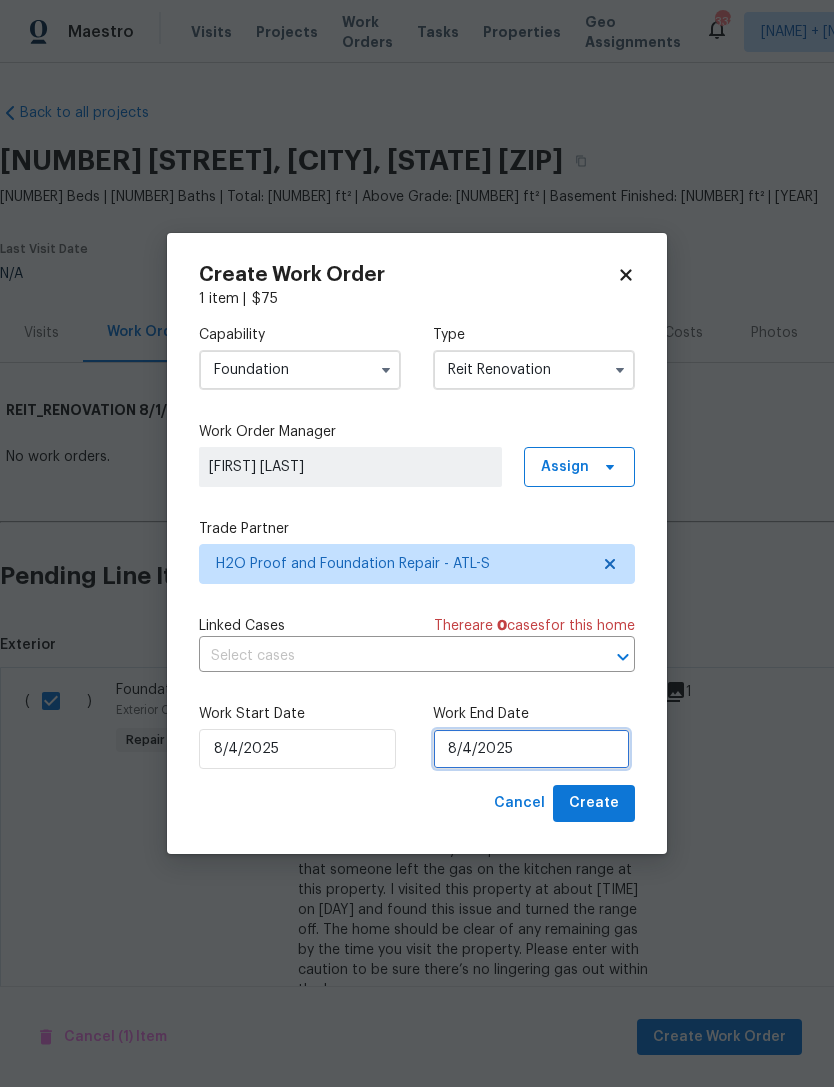click on "8/4/2025" at bounding box center (531, 749) 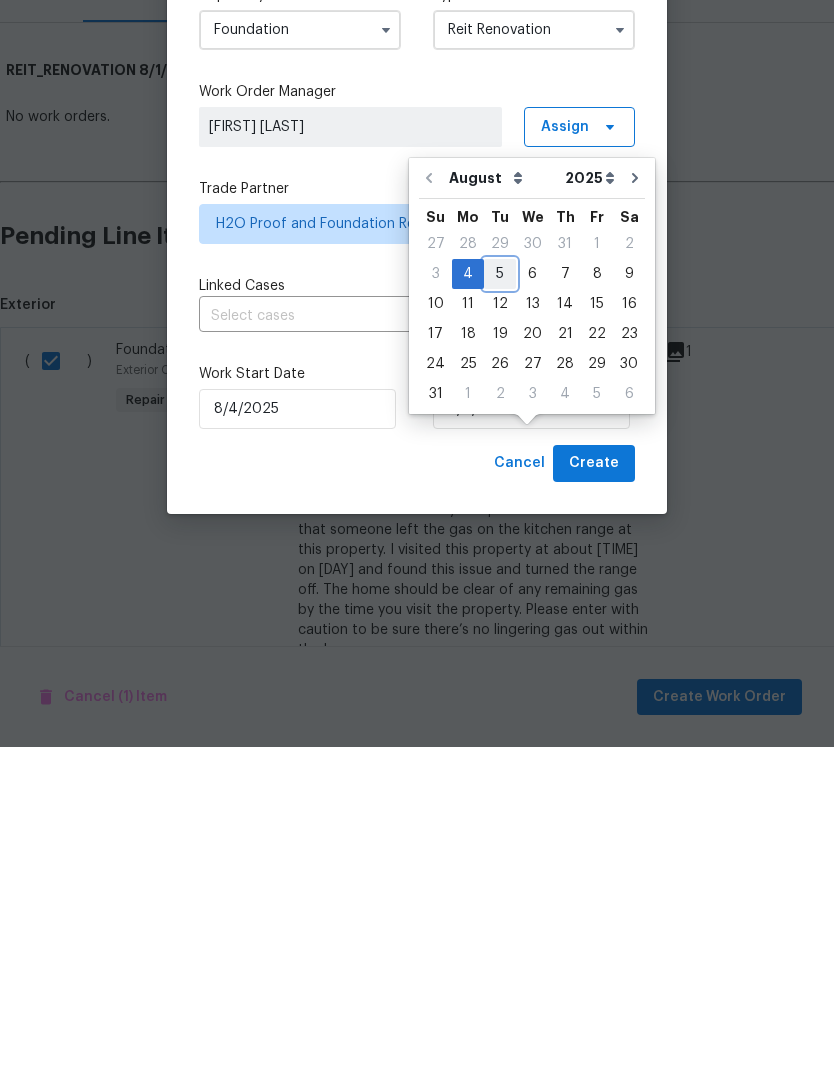 click on "5" at bounding box center (500, 614) 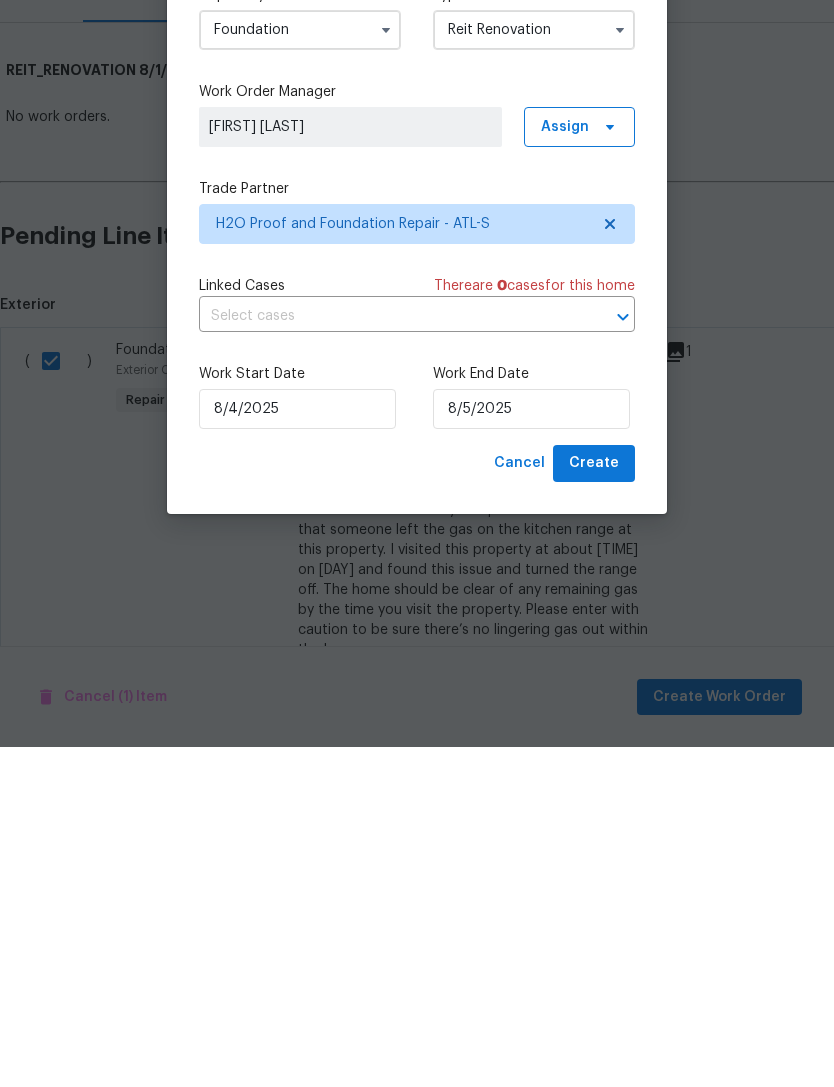 scroll, scrollTop: 64, scrollLeft: 0, axis: vertical 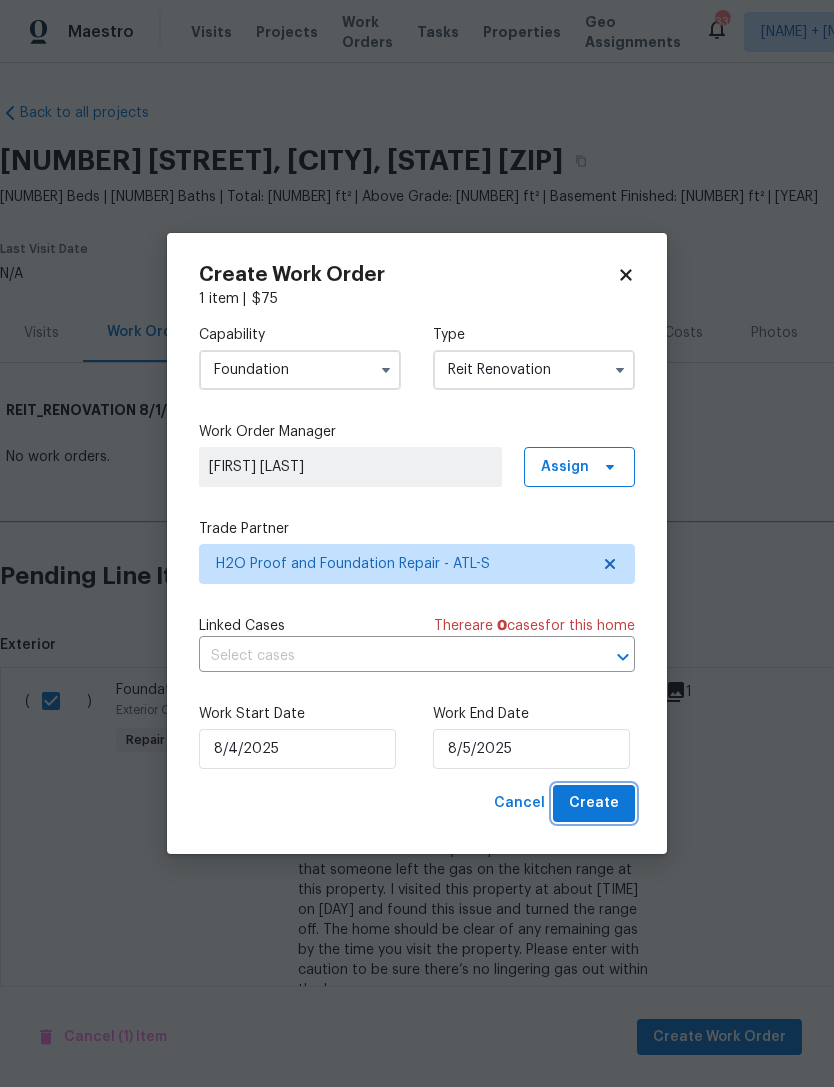 click on "Create" at bounding box center [594, 803] 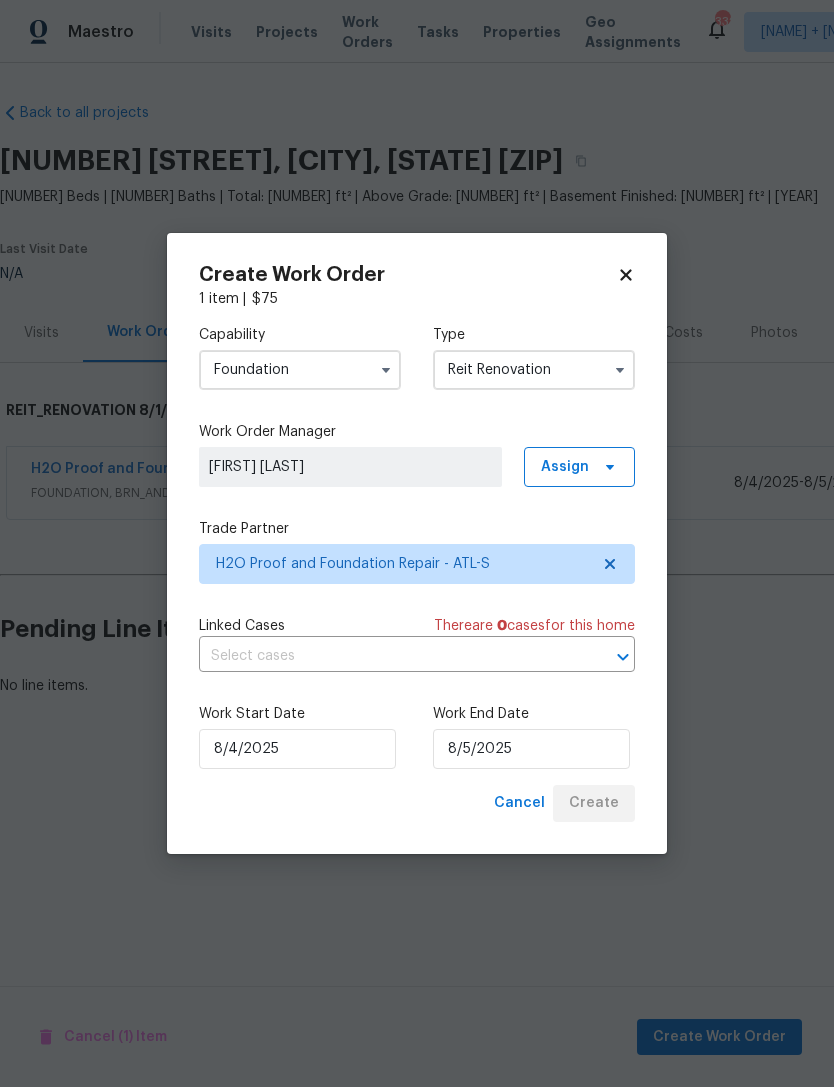 scroll, scrollTop: 0, scrollLeft: 0, axis: both 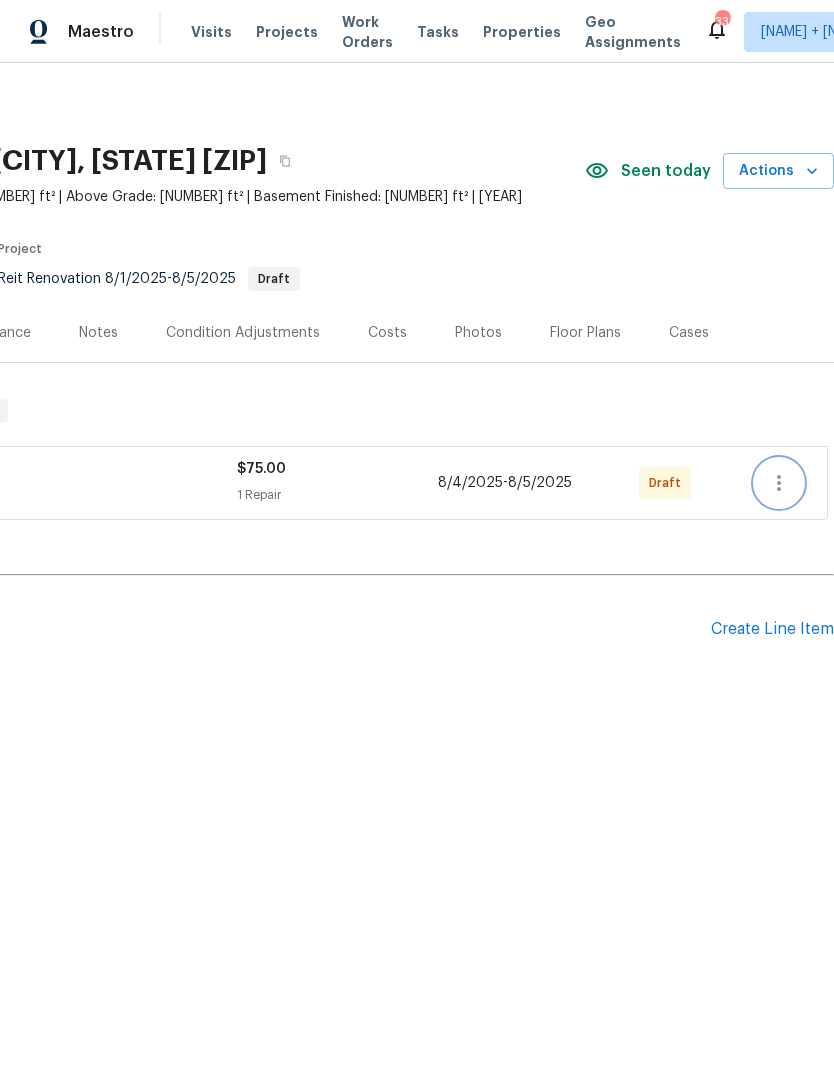 click 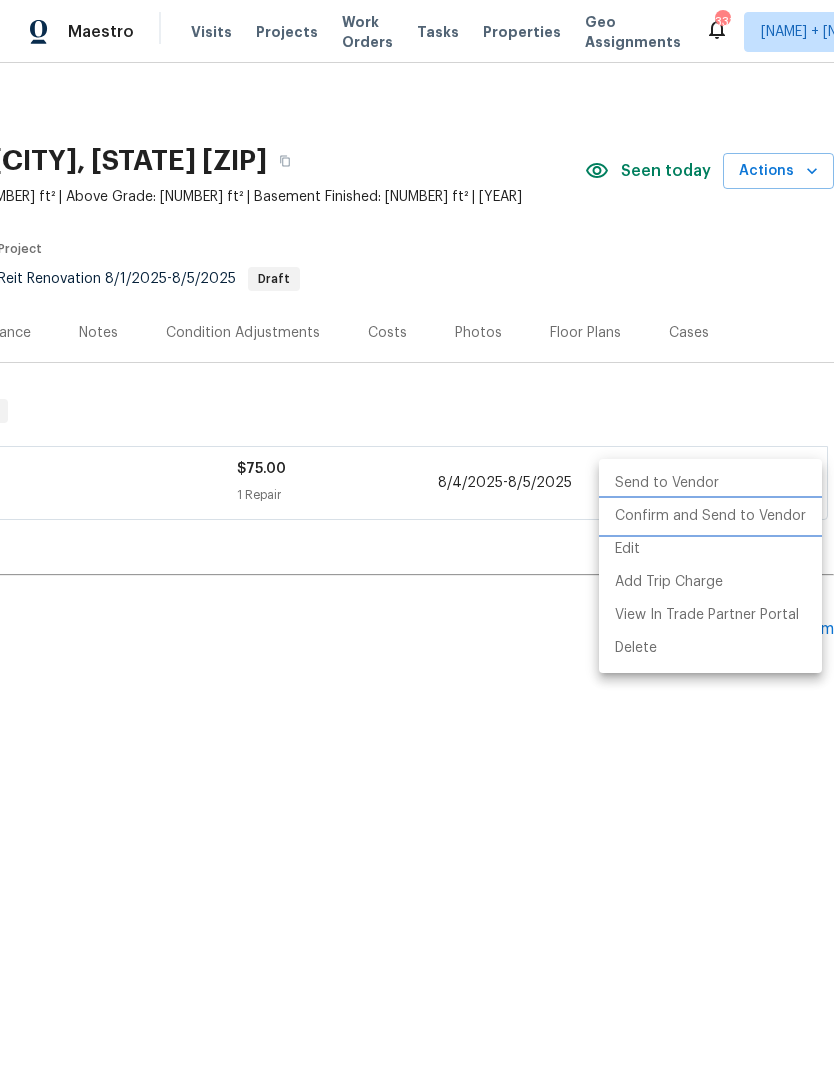 click on "Confirm and Send to Vendor" at bounding box center (710, 516) 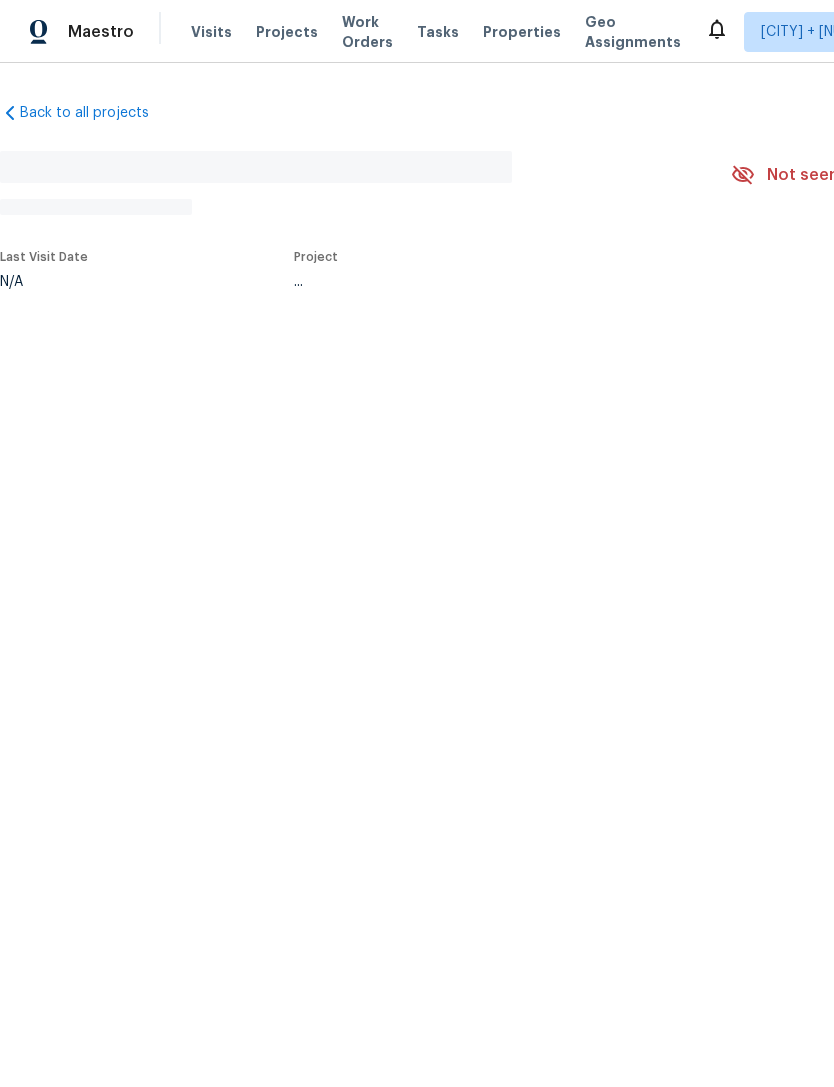 scroll, scrollTop: 0, scrollLeft: 0, axis: both 